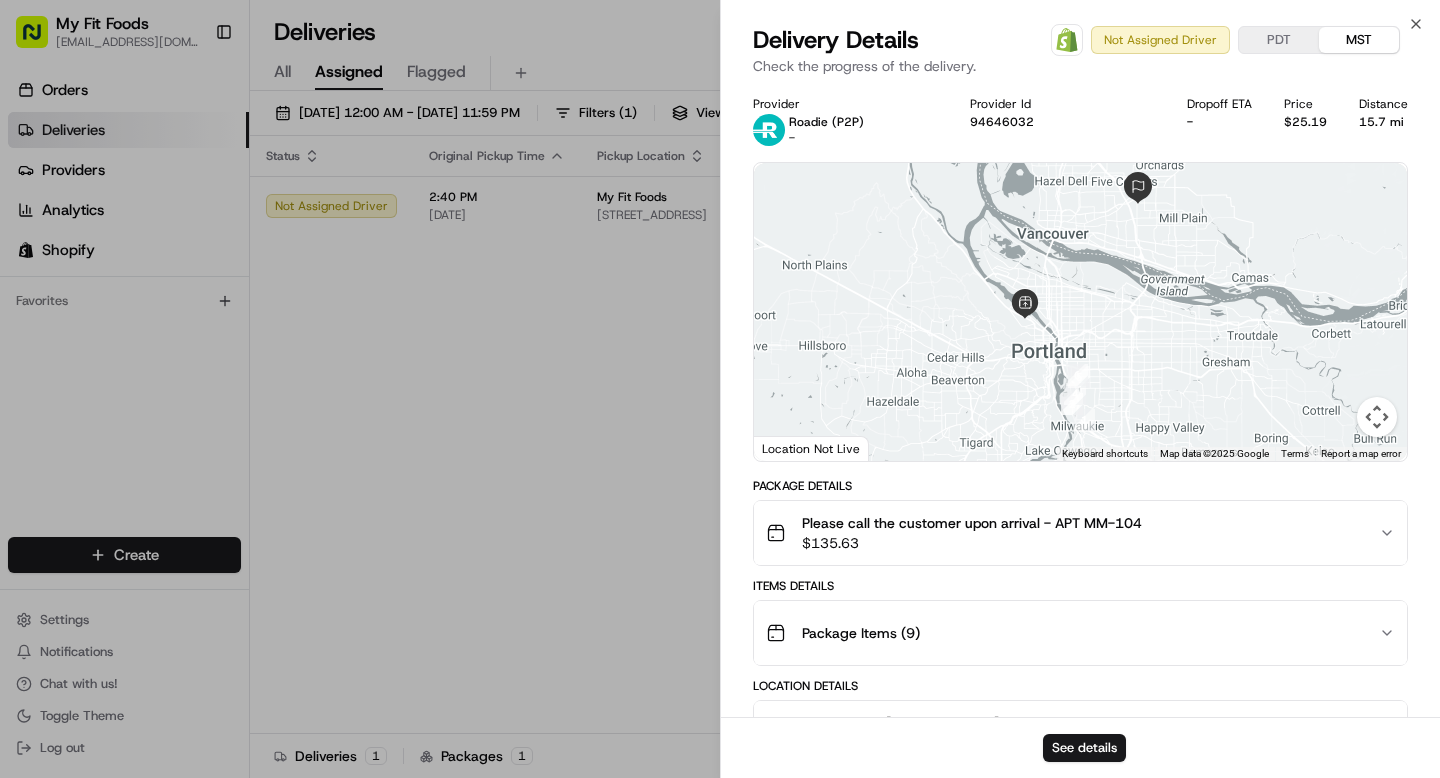 scroll, scrollTop: 0, scrollLeft: 0, axis: both 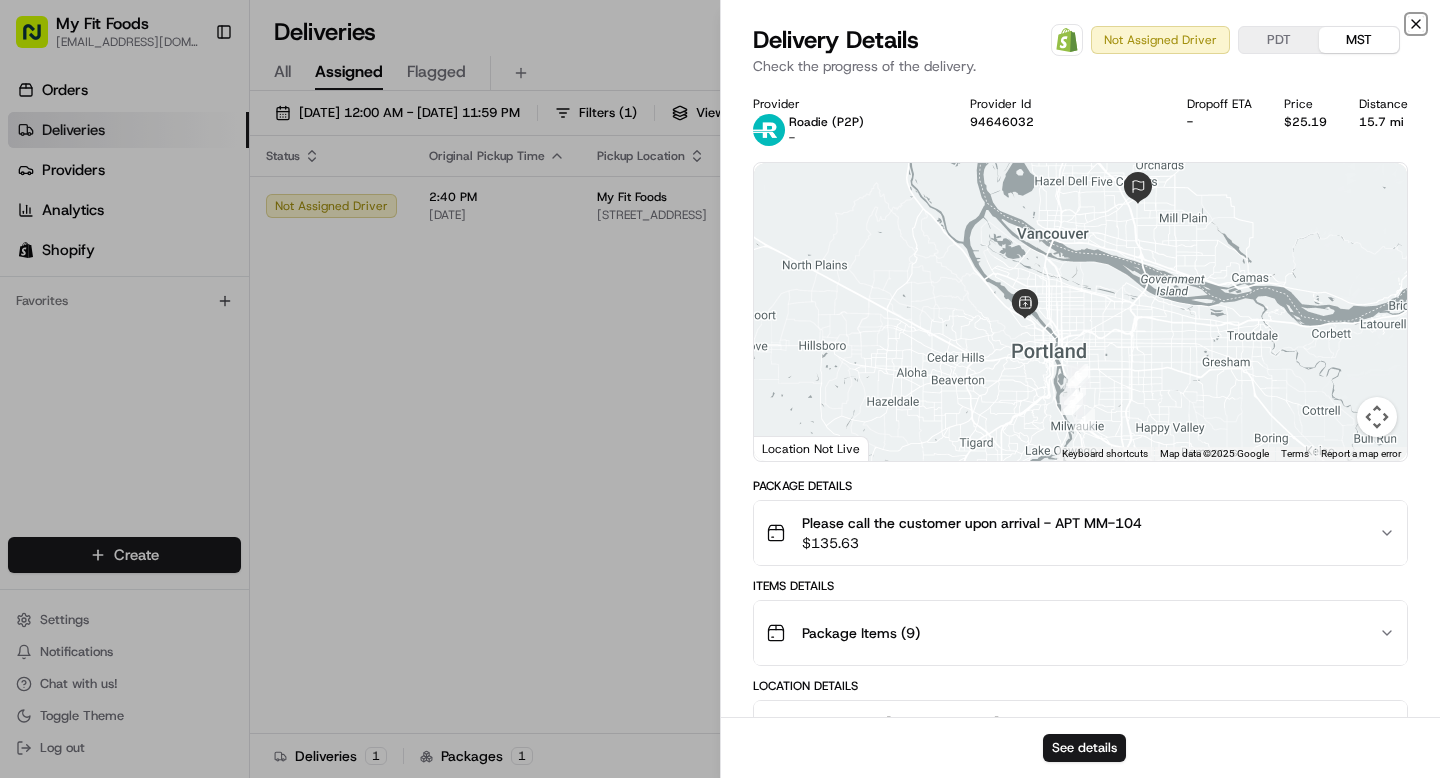 click 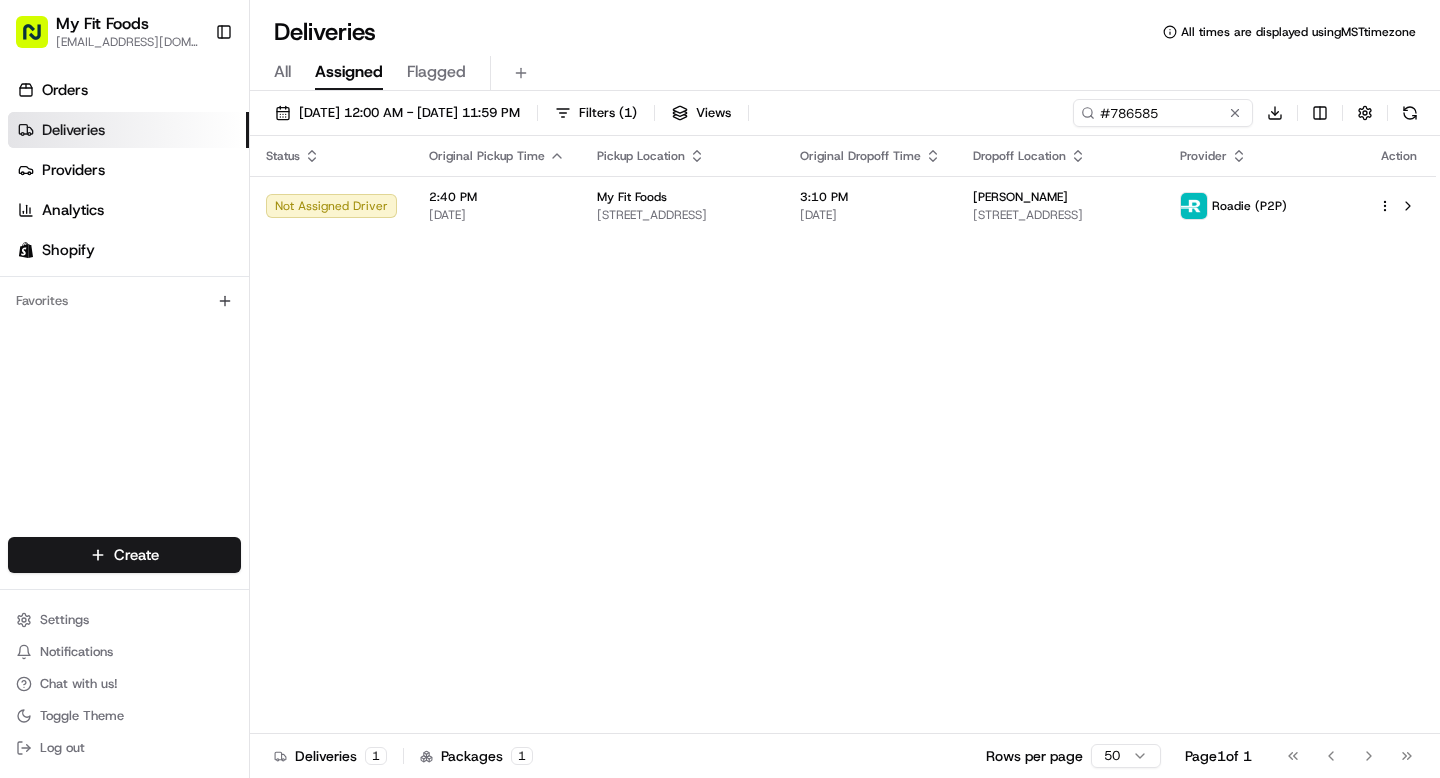 click on "Deliveries" at bounding box center (128, 130) 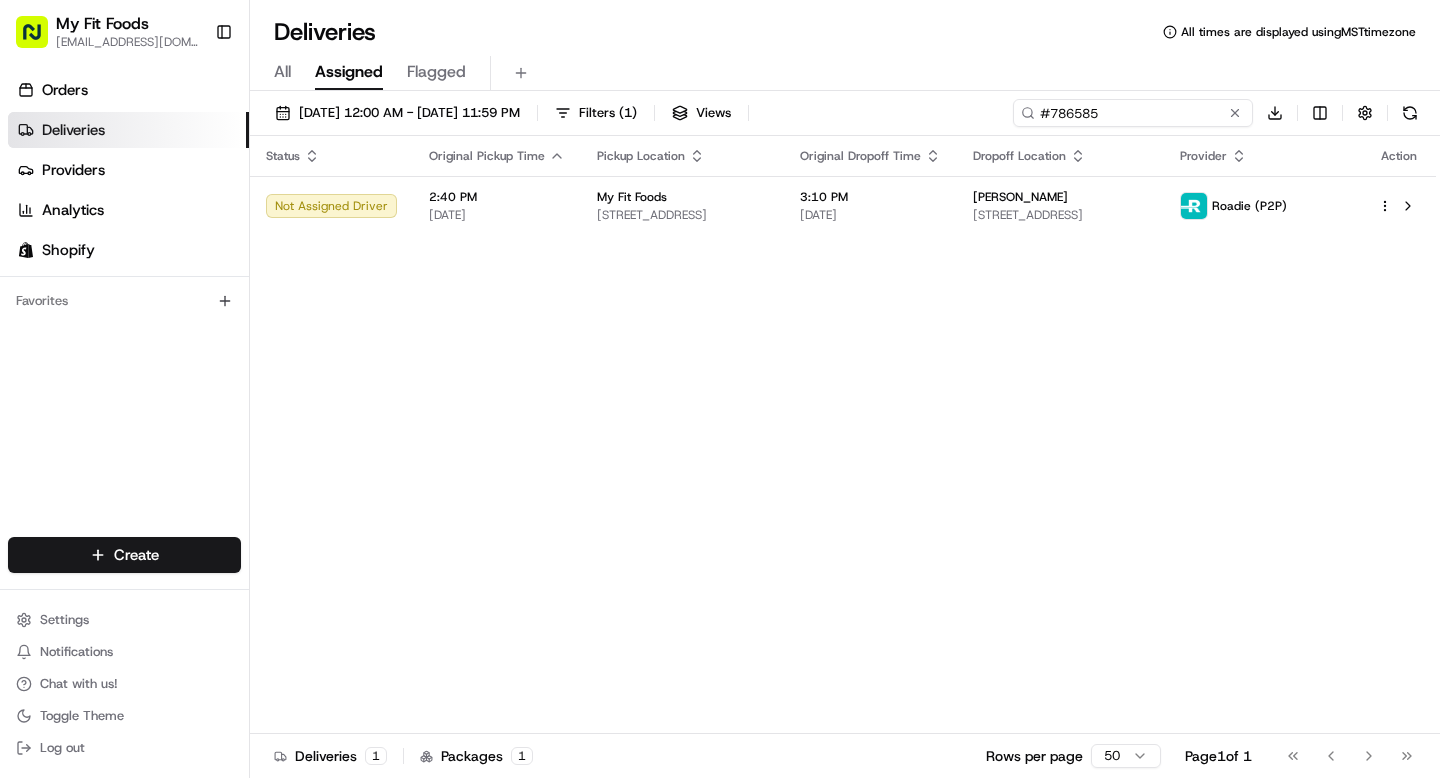 click on "#786585" at bounding box center [1133, 113] 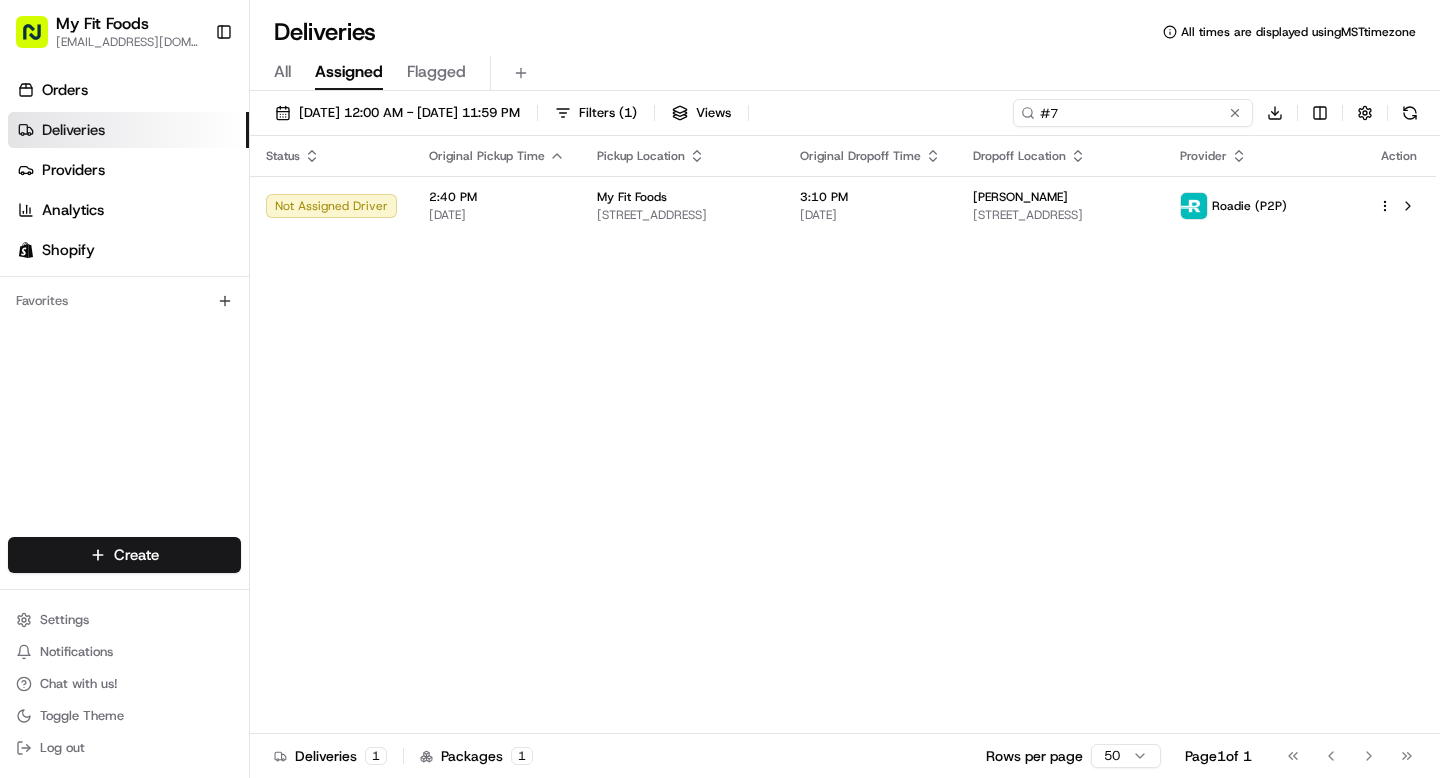 type on "#" 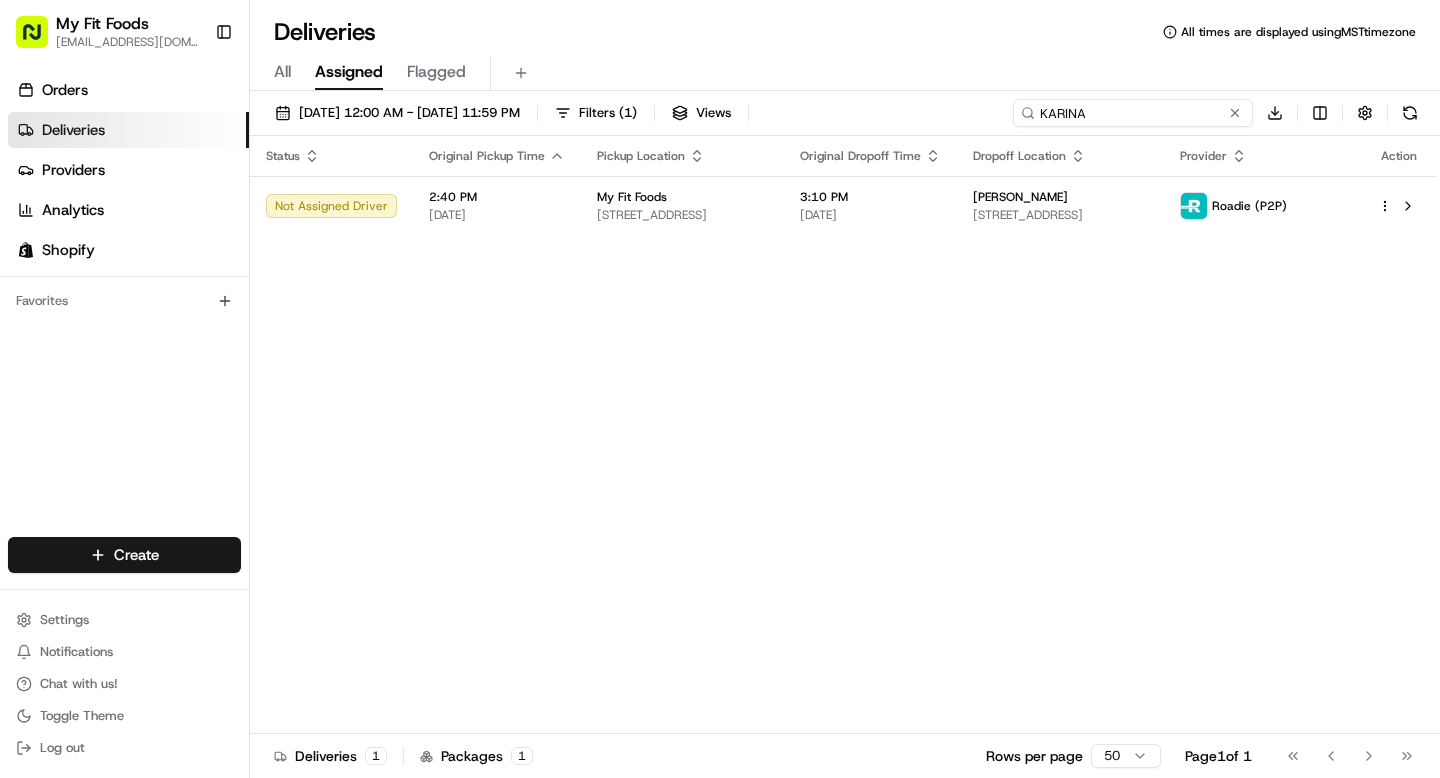 type on "KARINA" 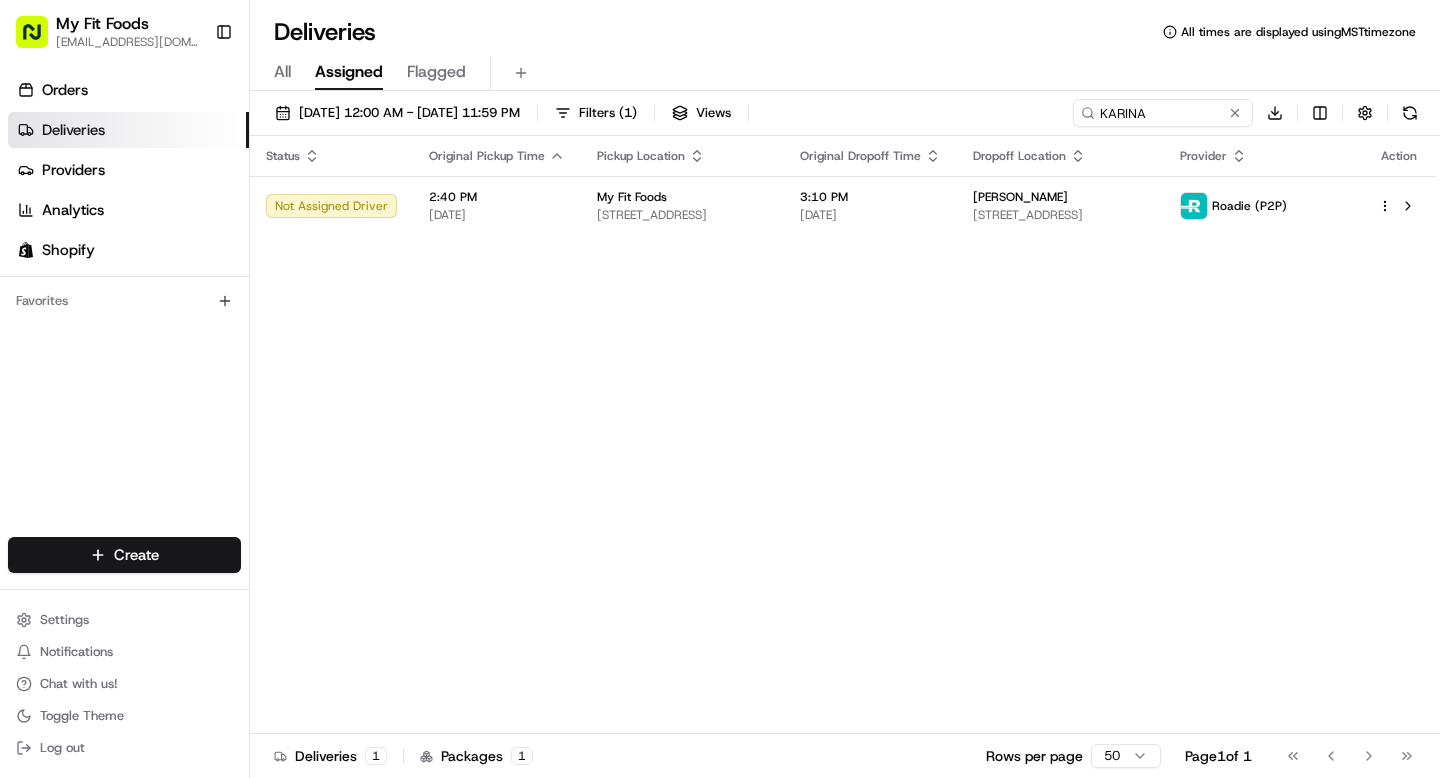 type 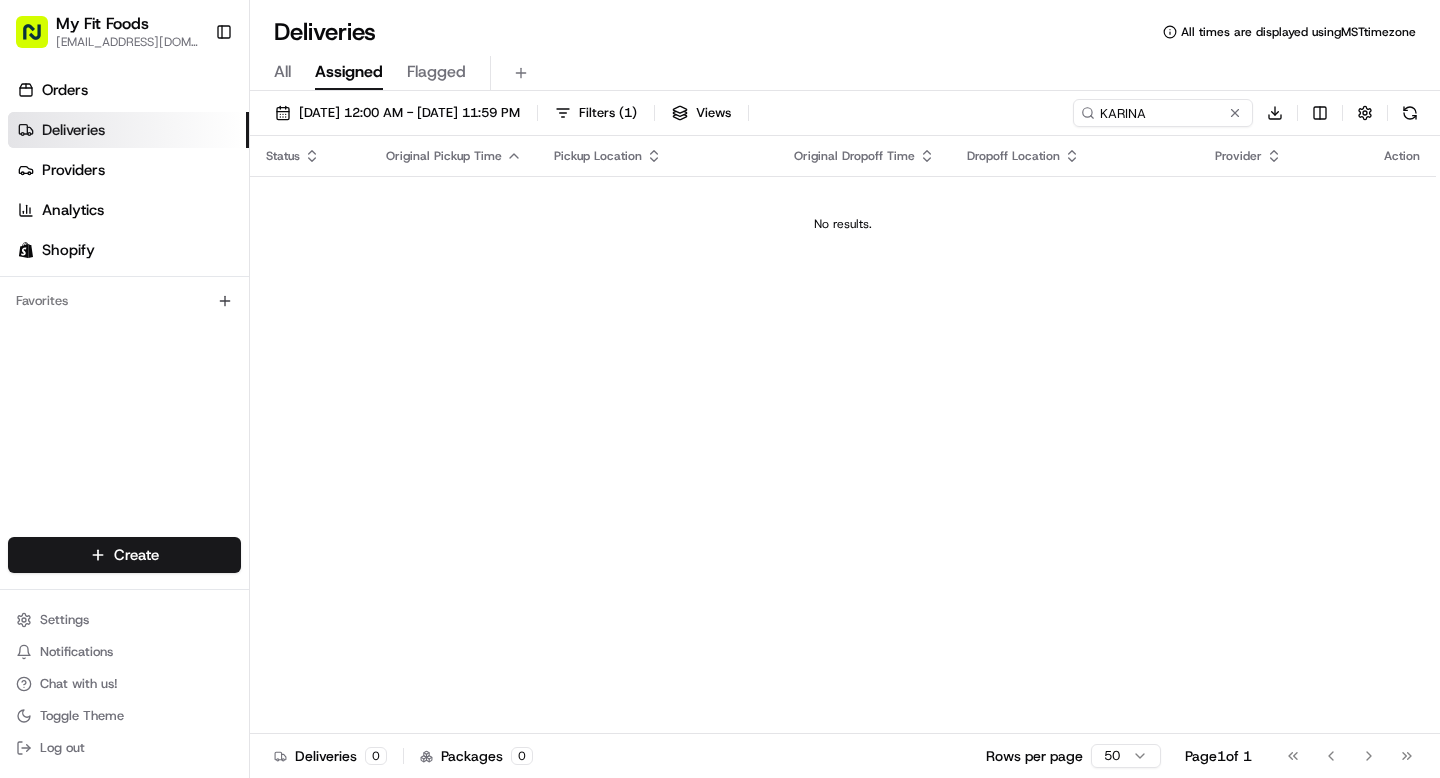 type 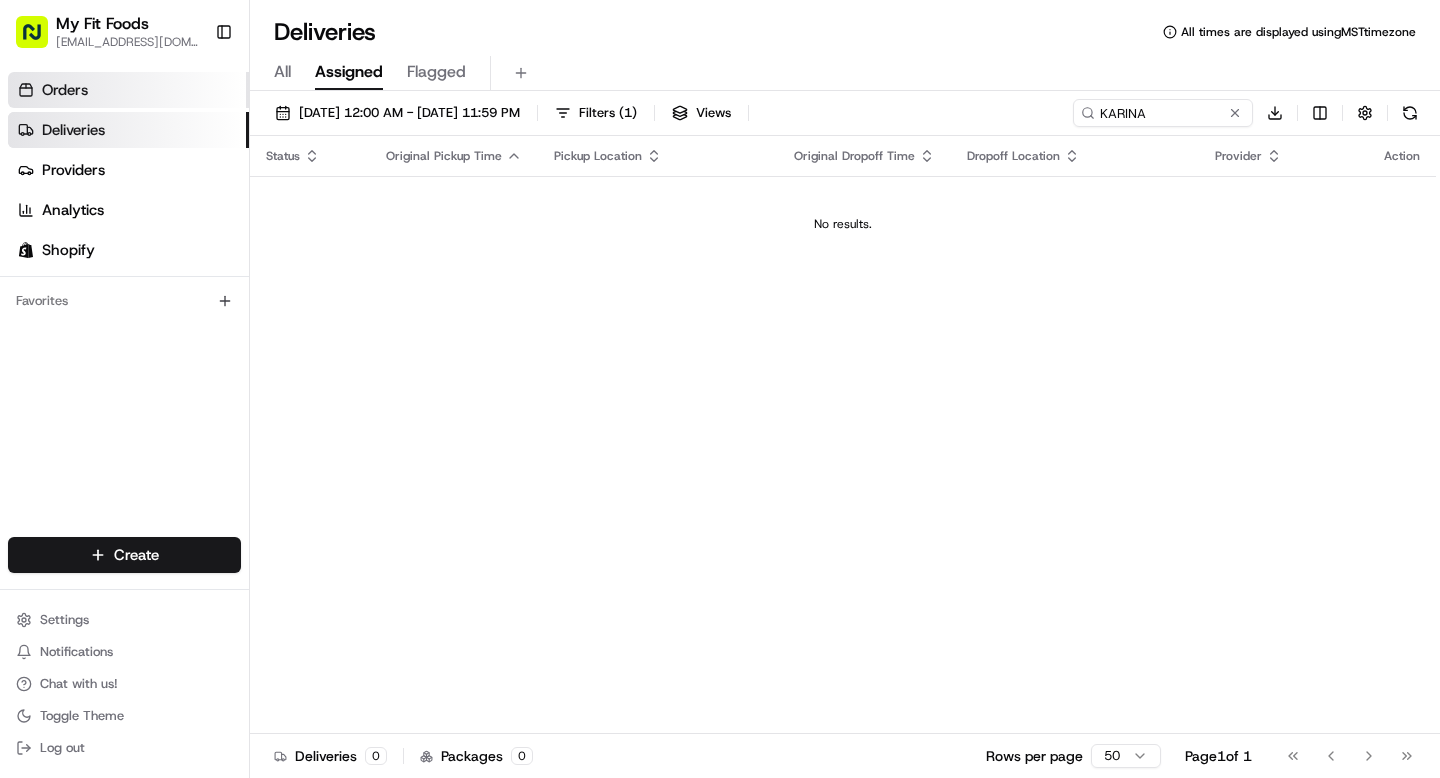 click on "Orders" at bounding box center (65, 90) 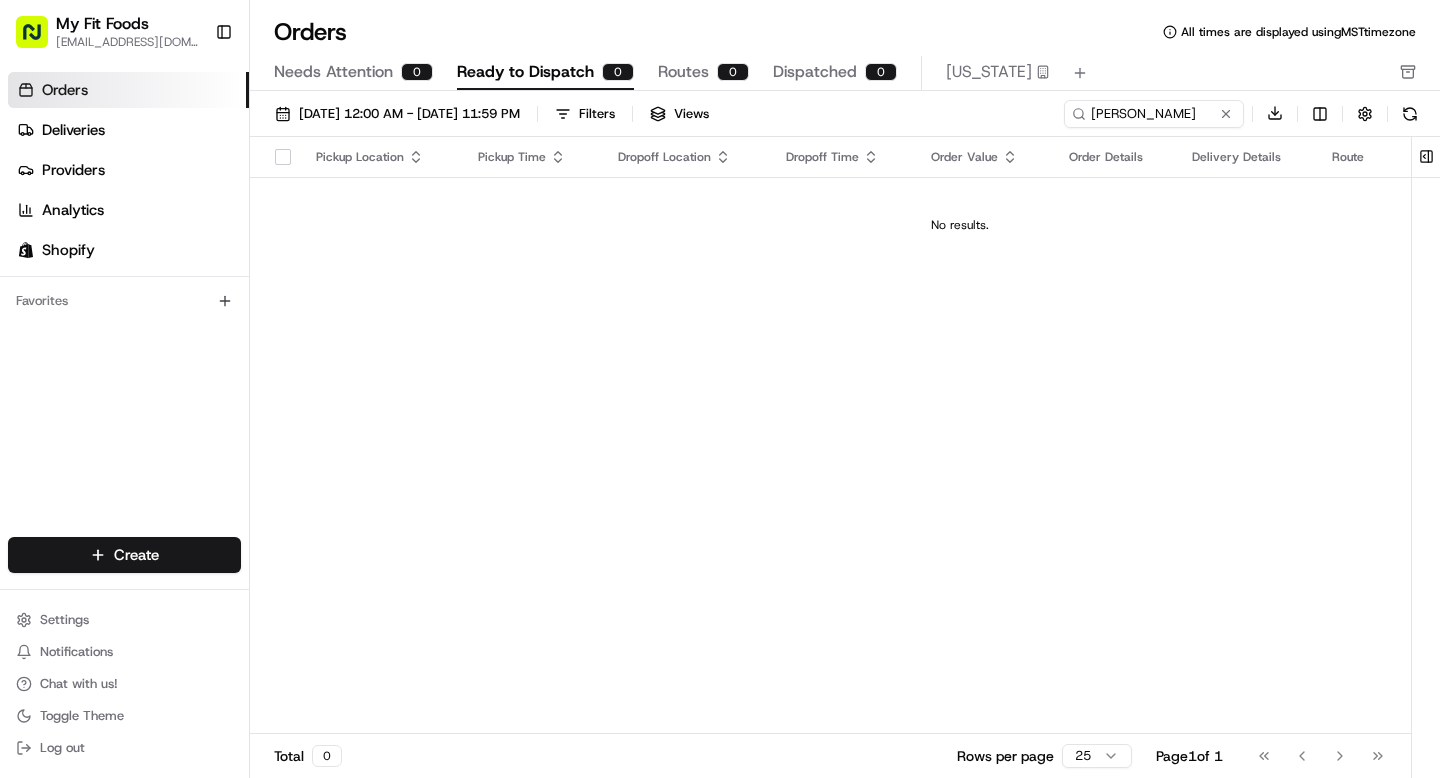 type 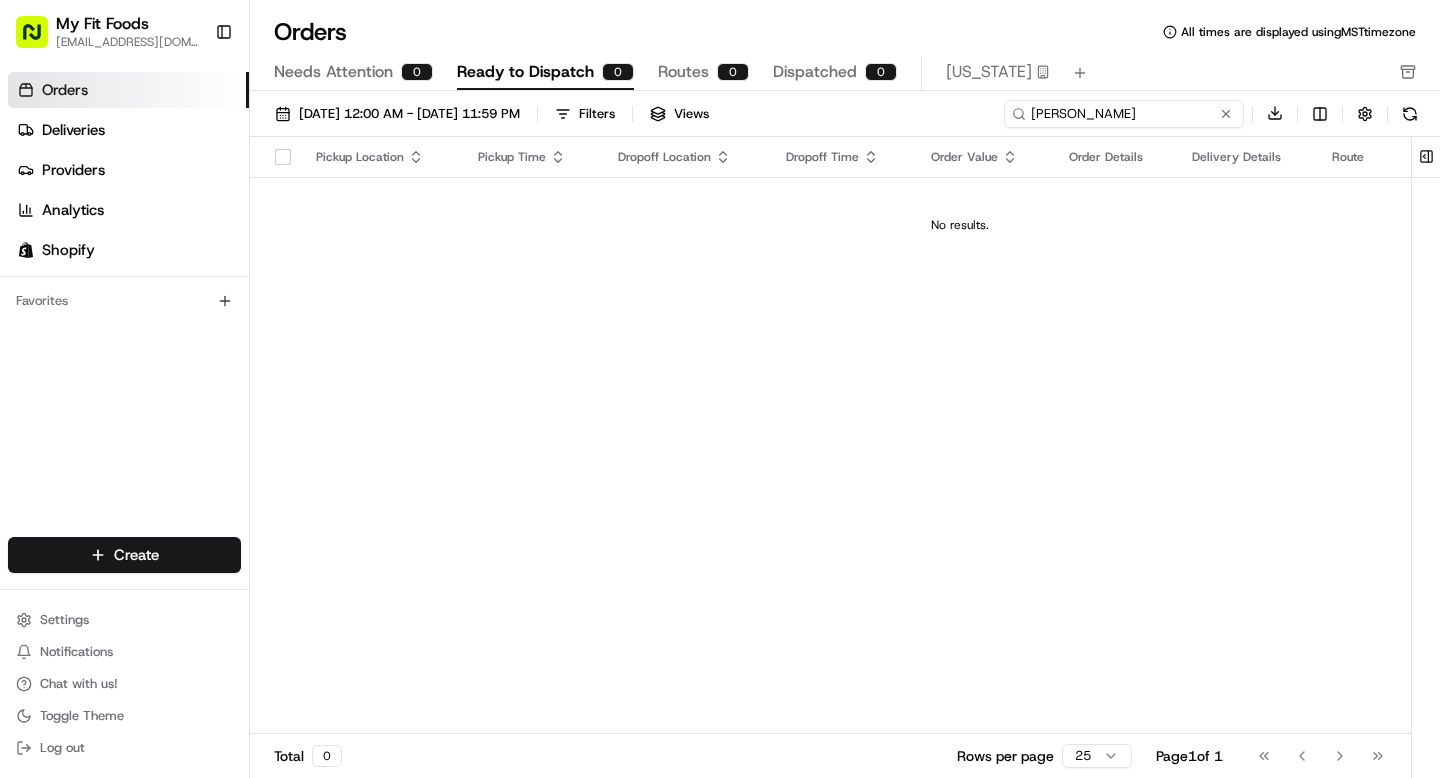 drag, startPoint x: 1175, startPoint y: 112, endPoint x: 909, endPoint y: 102, distance: 266.1879 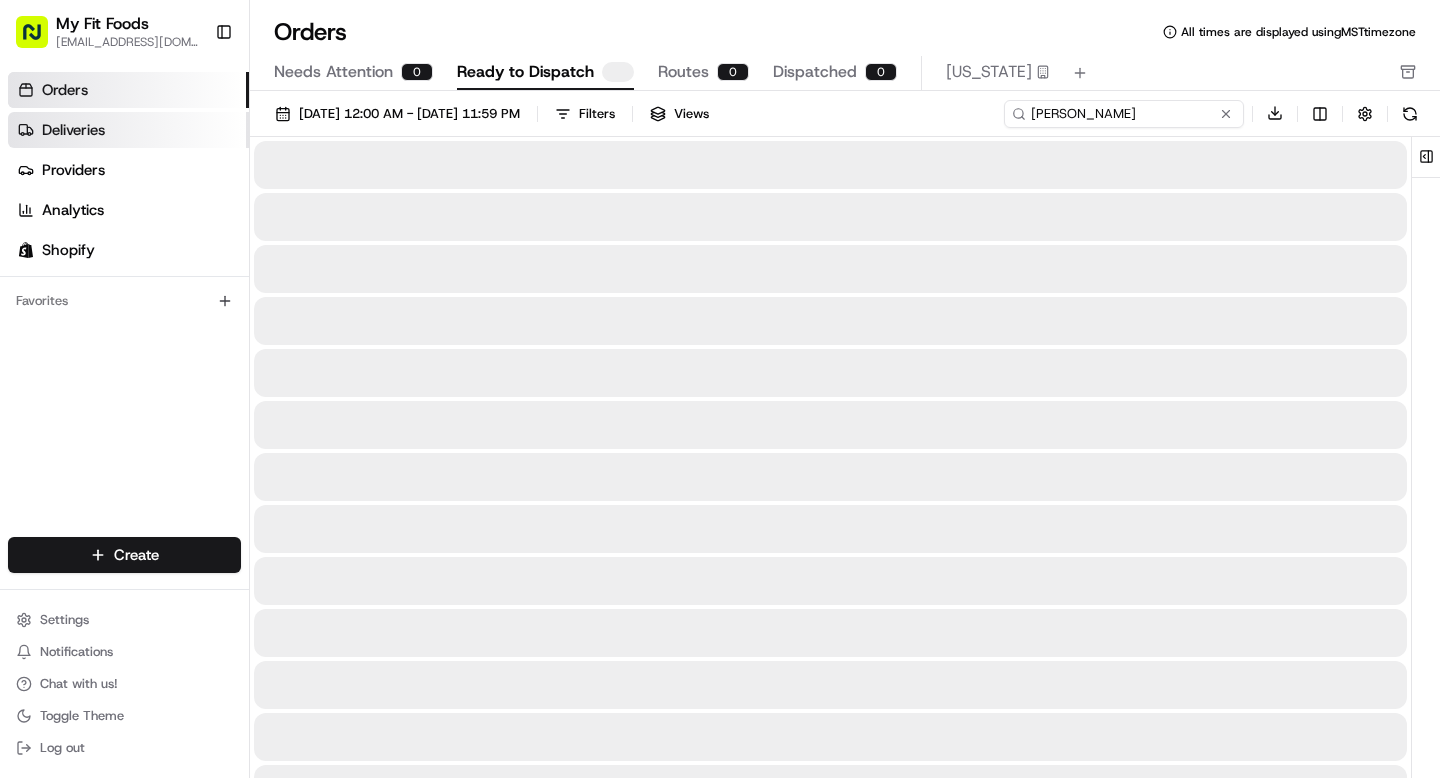 type on "[PERSON_NAME]" 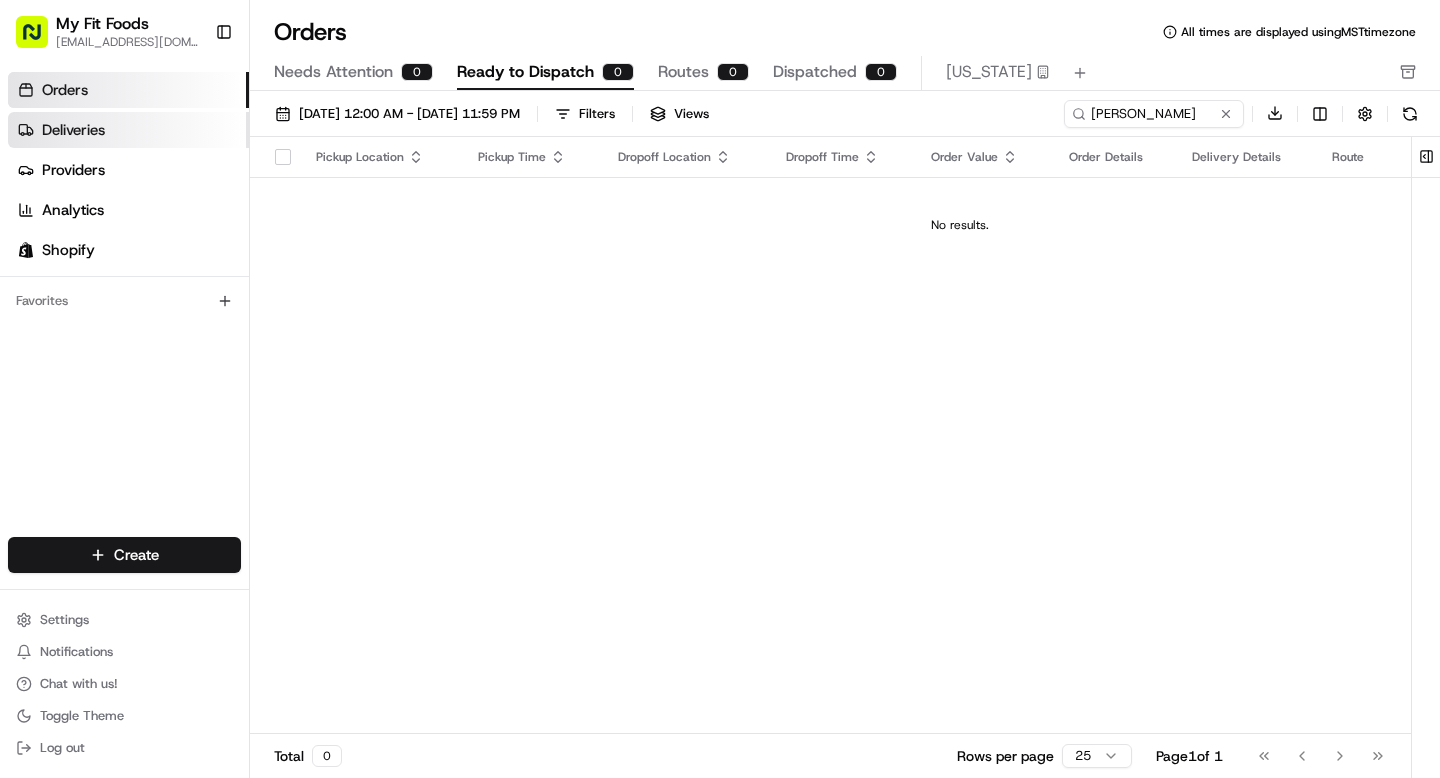 click on "Deliveries" at bounding box center (73, 130) 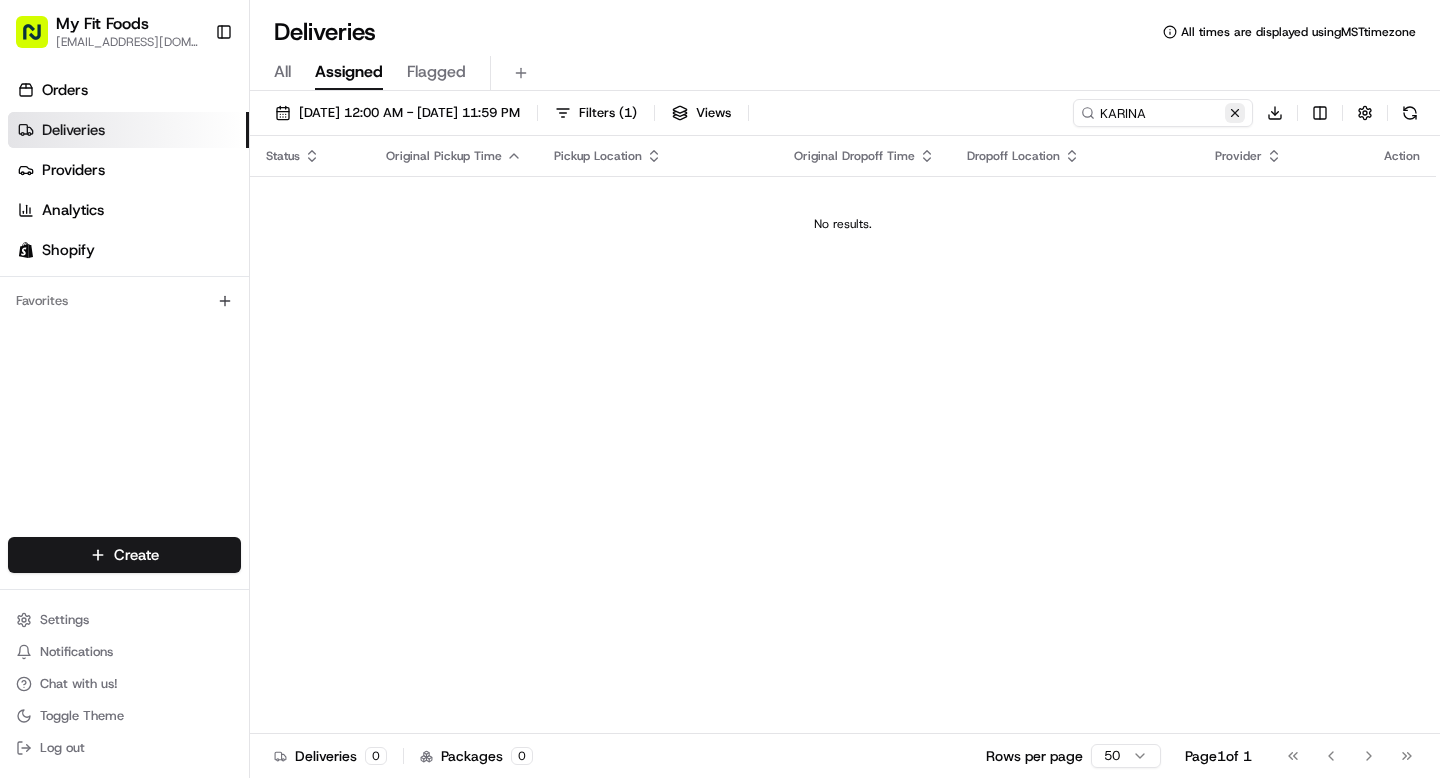 click at bounding box center [1235, 113] 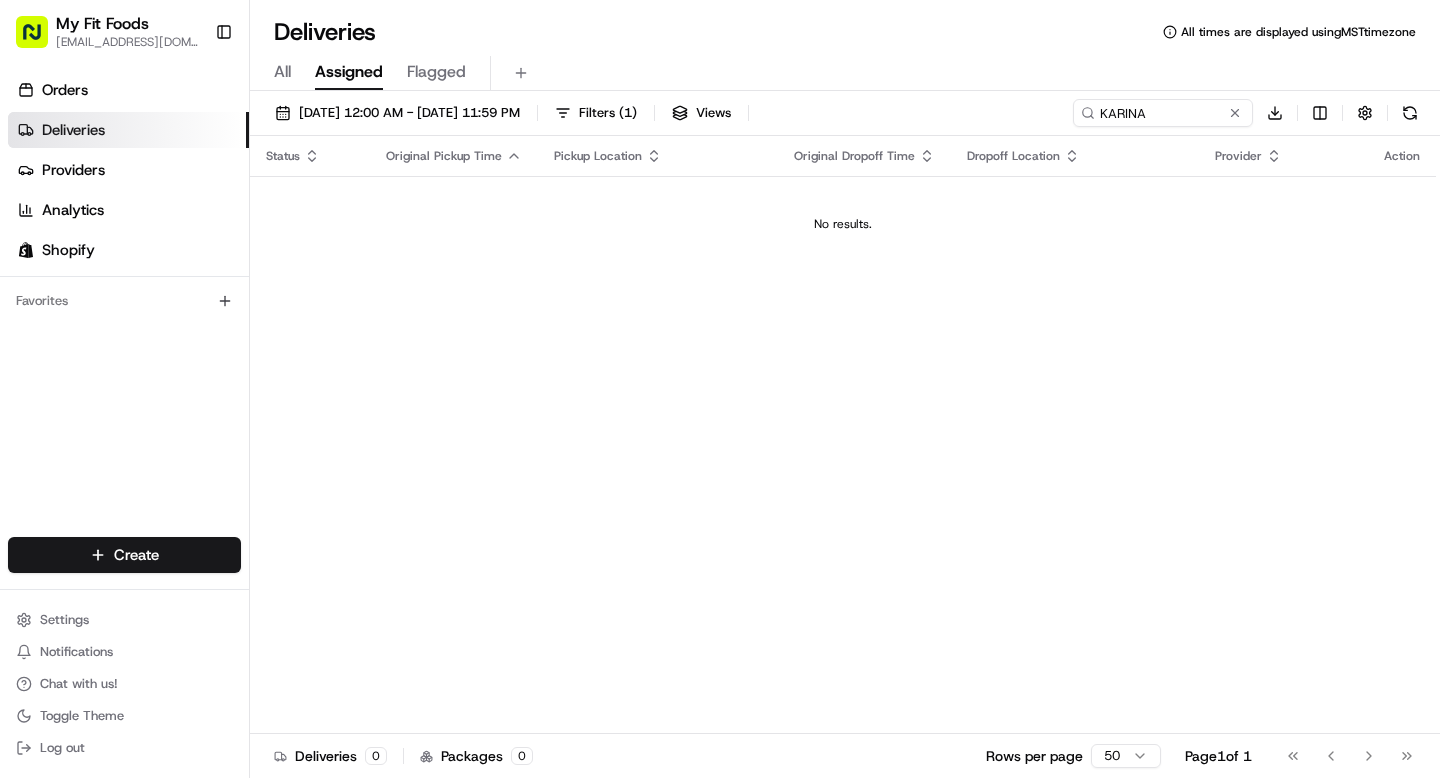 type 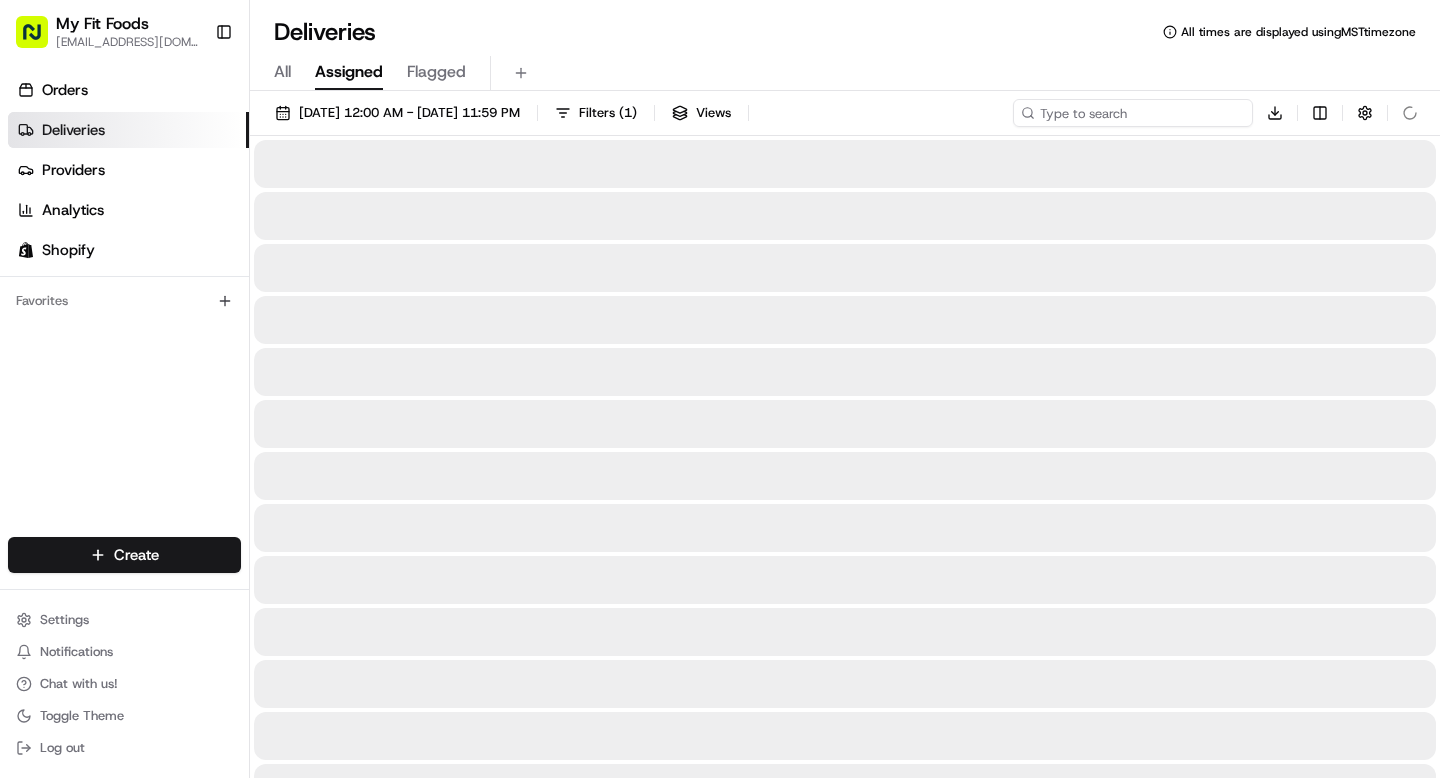 click at bounding box center (1133, 113) 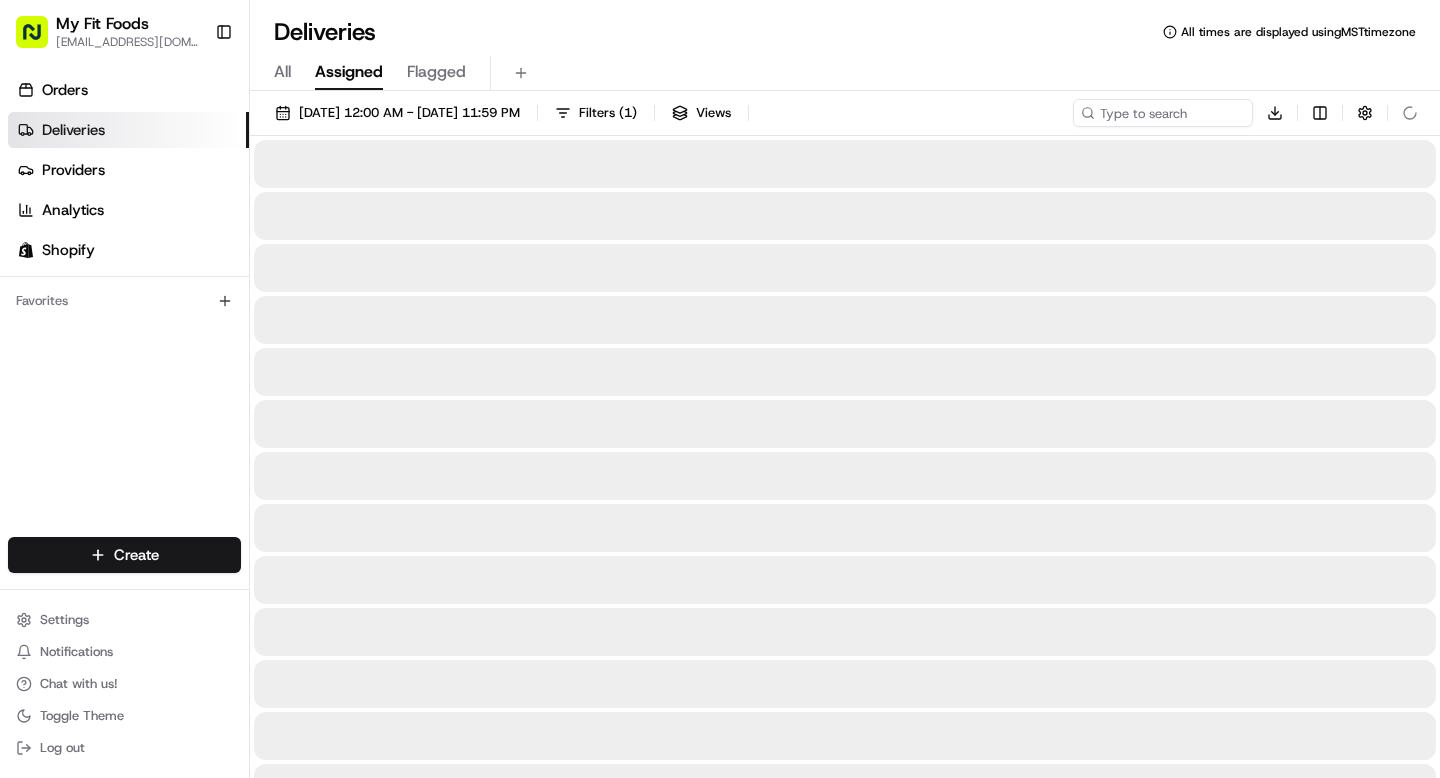 type 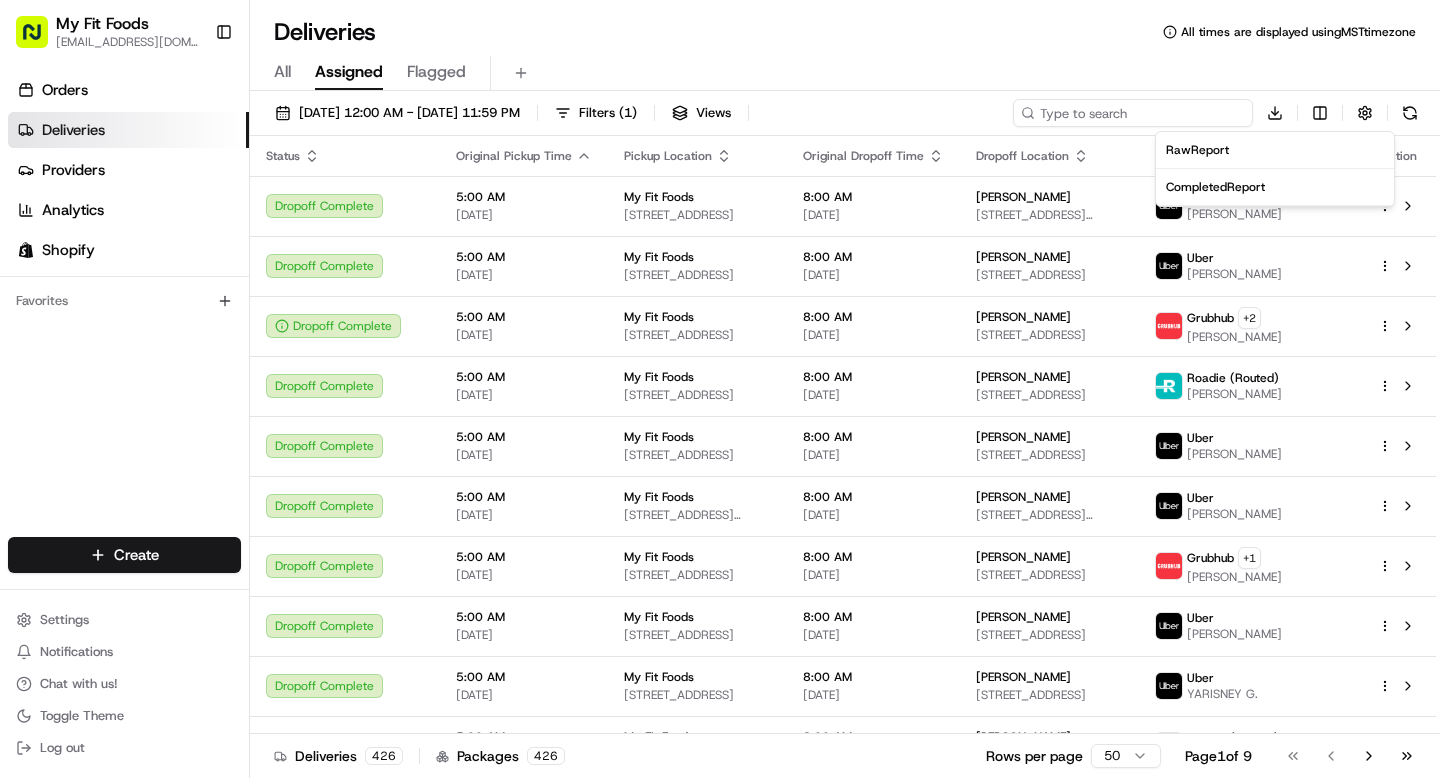 click on "My Fit Foods [EMAIL_ADDRESS][DOMAIN_NAME] Toggle Sidebar Orders Deliveries Providers Analytics Shopify Favorites Main Menu Members & Organization Organization Users Roles Preferences Customization Tracking Orchestration Automations Dispatch Strategy Optimization Strategy Locations Pickup Locations Dropoff Locations Shifts Billing Billing Refund Requests Integrations Notification Triggers Webhooks API Keys Request Logs Create Settings Notifications Chat with us! Toggle Theme Log out Deliveries All times are displayed using  MST  timezone All Assigned Flagged [DATE] 12:00 AM - [DATE] 11:59 PM Filters ( 1 ) Views Download Status Original Pickup Time Pickup Location Original Dropoff Time Dropoff Location Provider Action Dropoff Complete 5:00 AM [DATE] My Fit Foods [STREET_ADDRESS] 8:00 AM [DATE] [PERSON_NAME] [STREET_ADDRESS][PERSON_NAME] [PERSON_NAME] Dropoff Complete 5:00 AM [DATE] My Fit Foods 8:00 AM [DATE] [PERSON_NAME] Uber +" at bounding box center [720, 389] 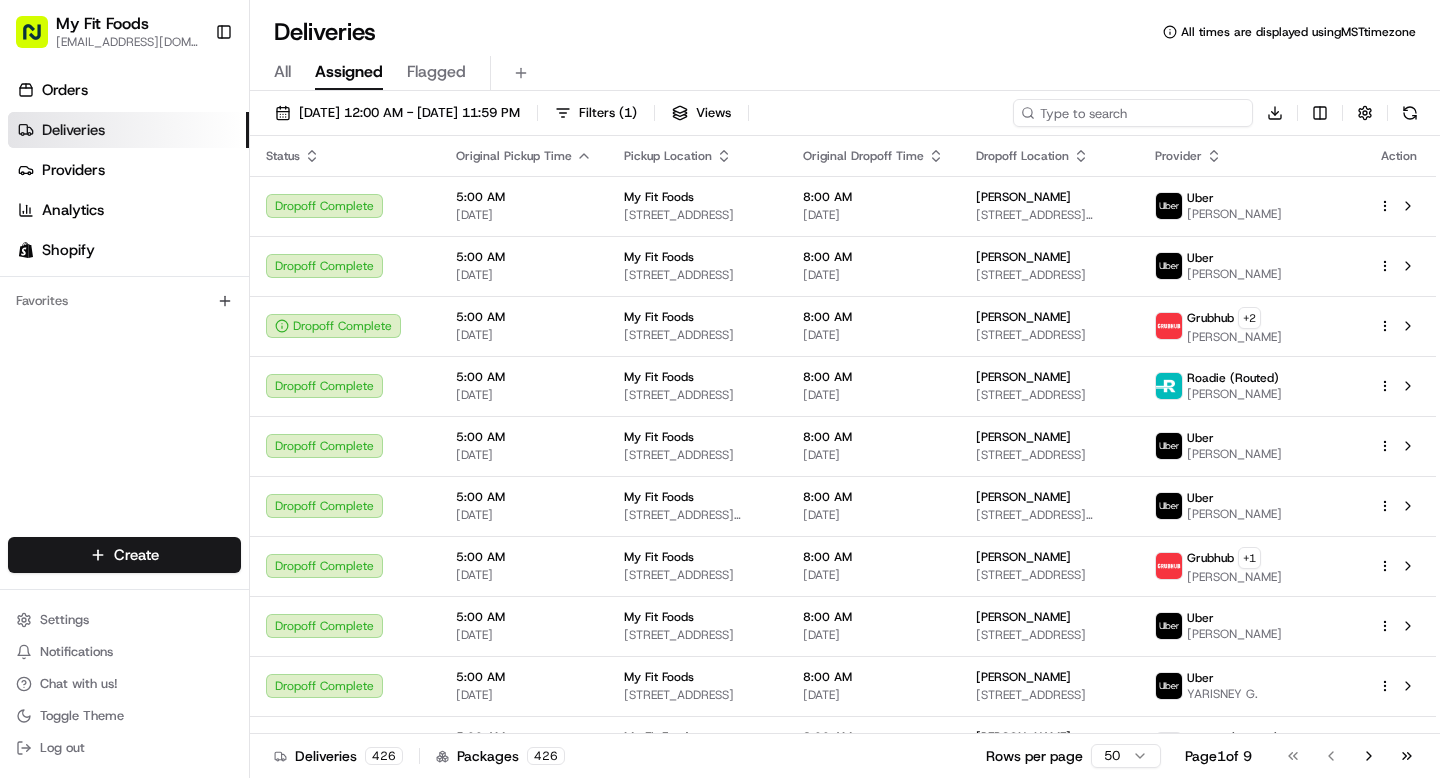 click at bounding box center (1133, 113) 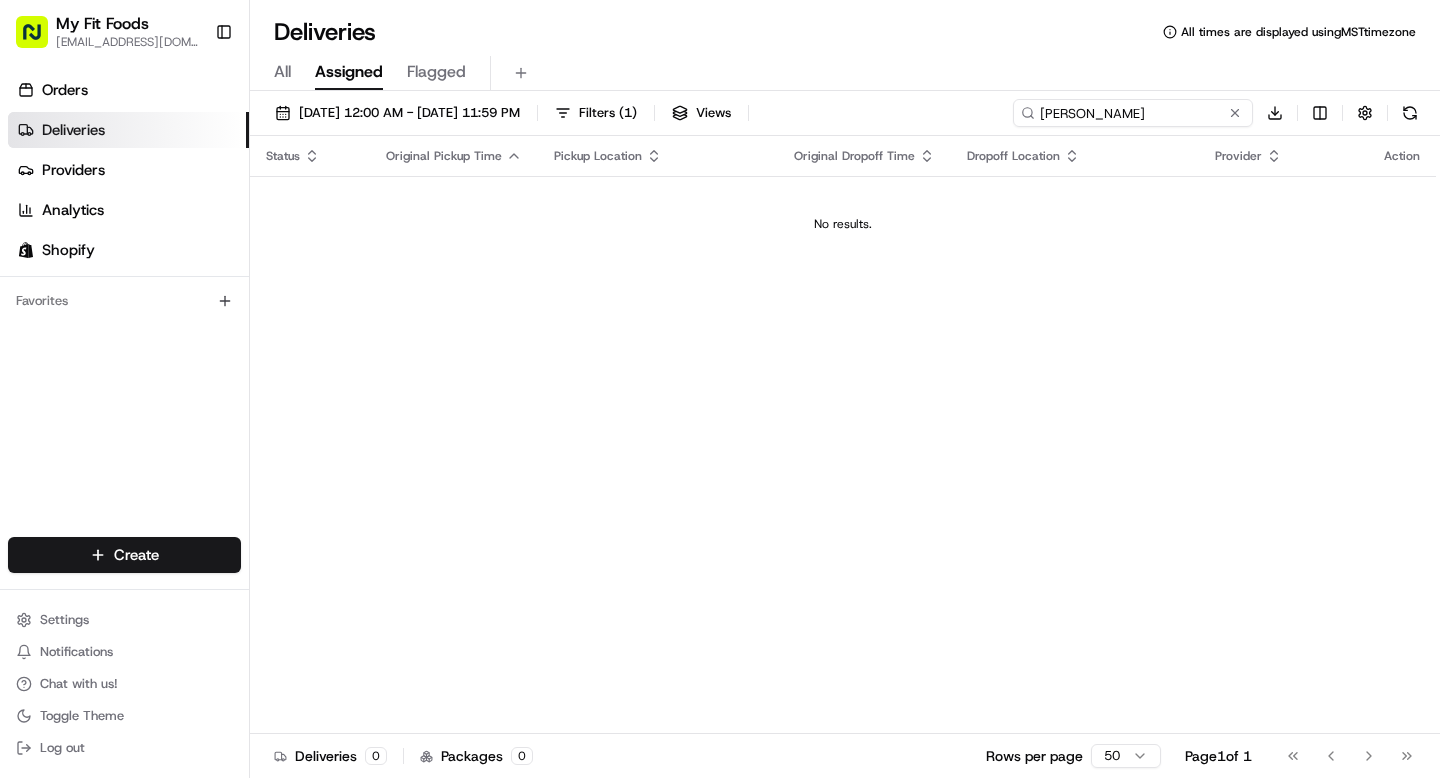 type on "[PERSON_NAME]" 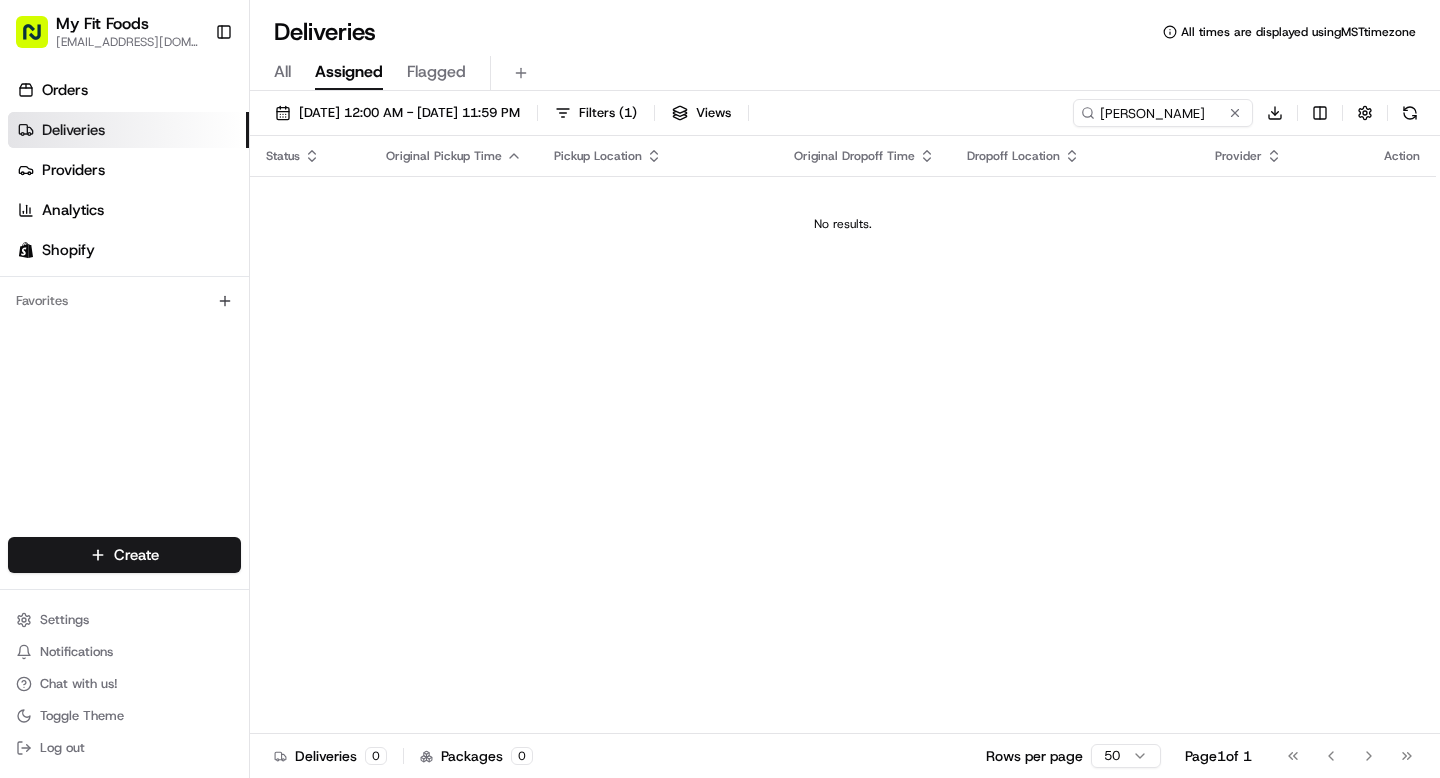 click on "All Assigned Flagged" at bounding box center [845, 73] 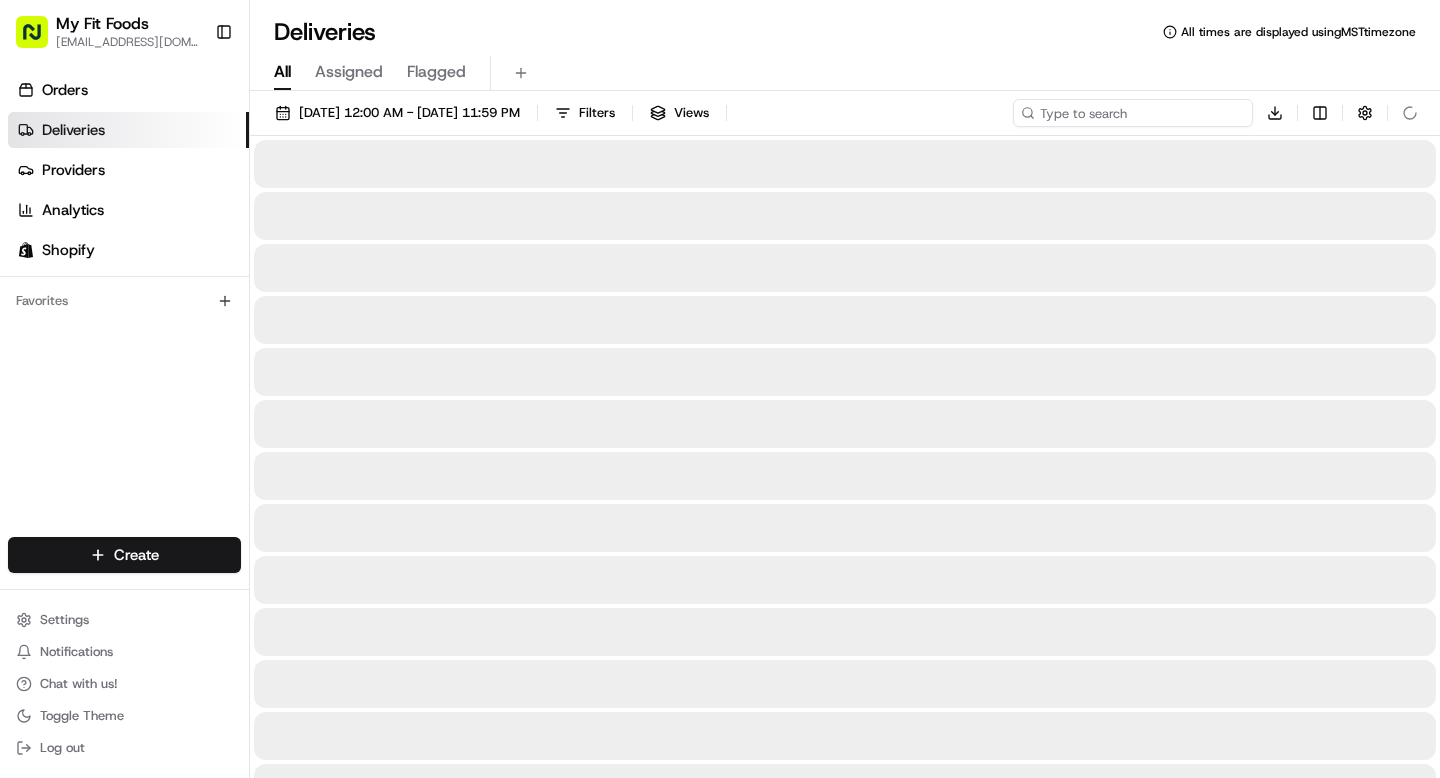 click at bounding box center (1133, 113) 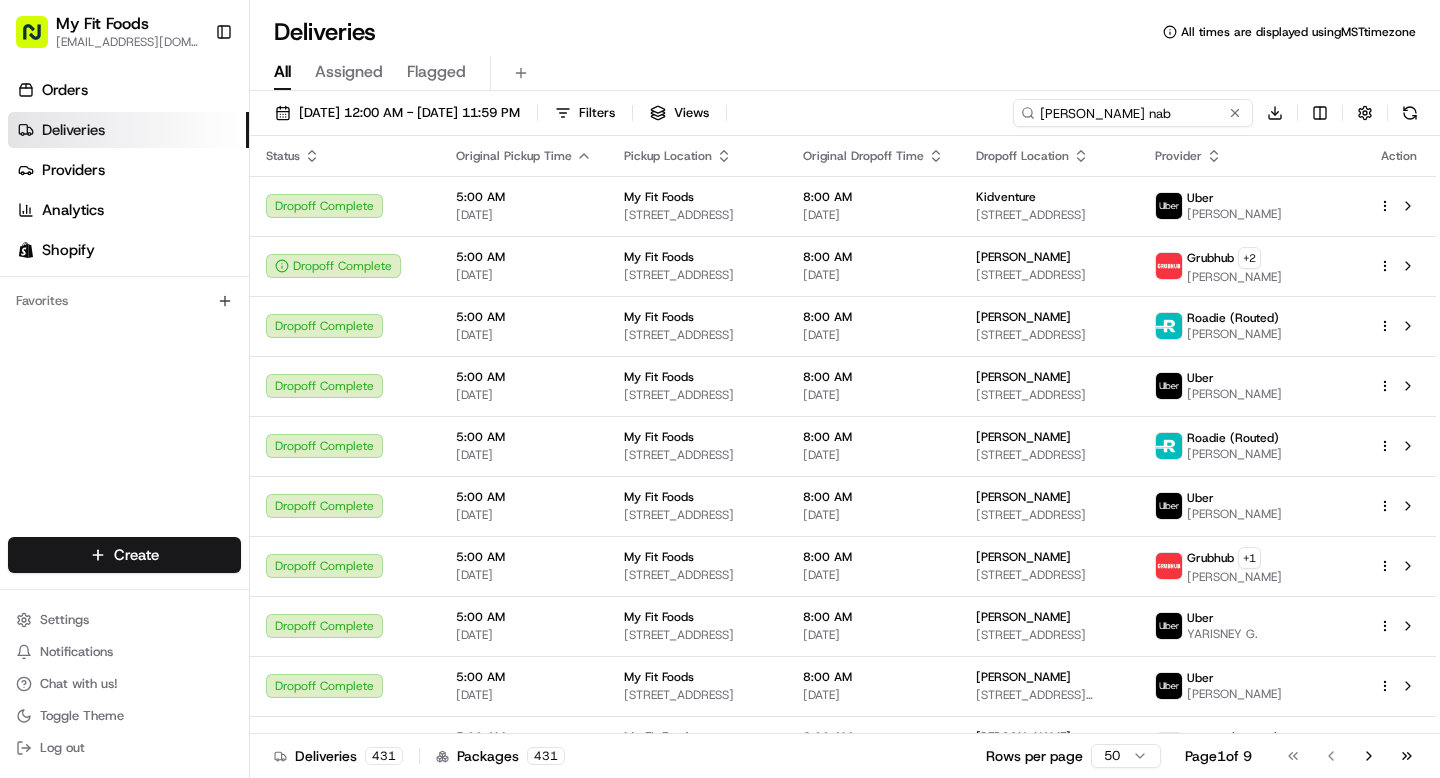 type on "[PERSON_NAME] nab" 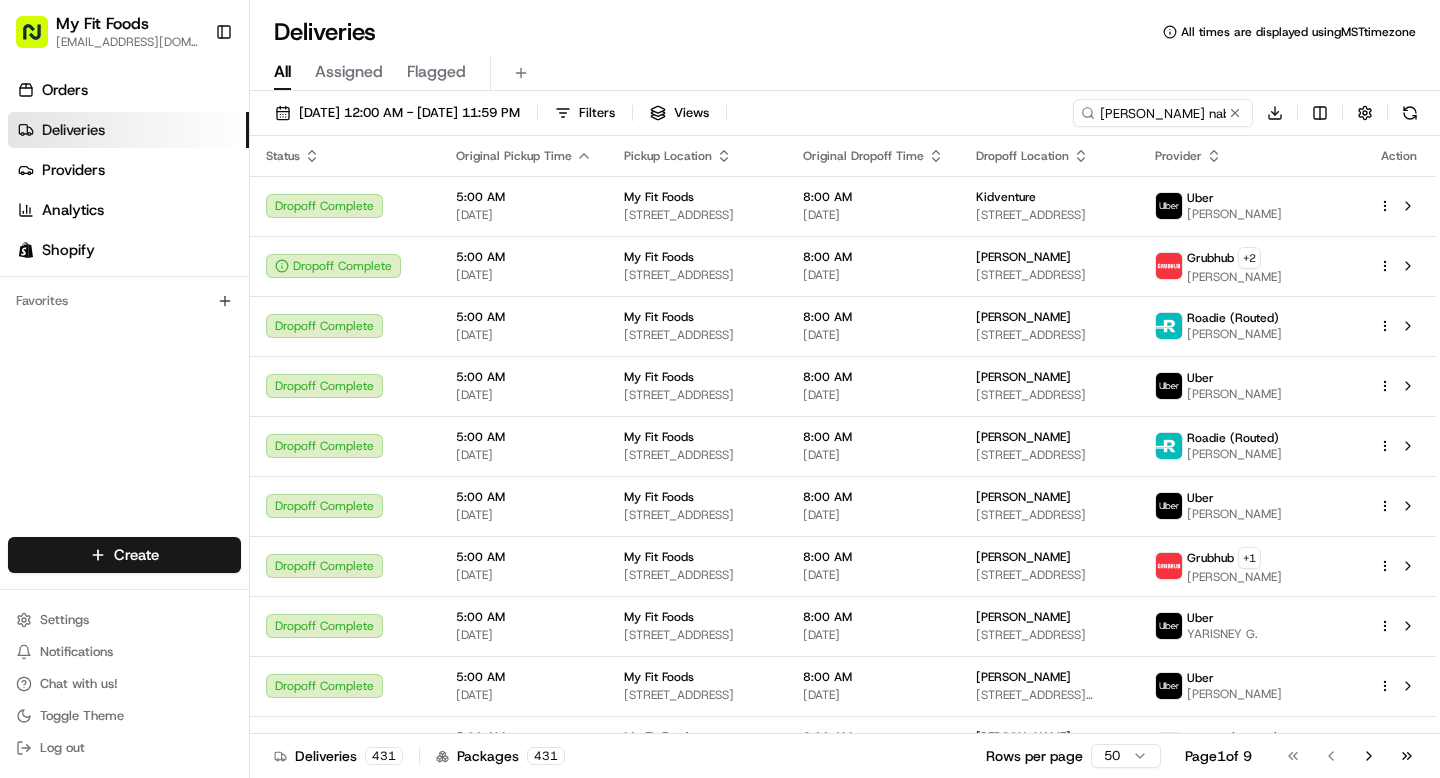 type 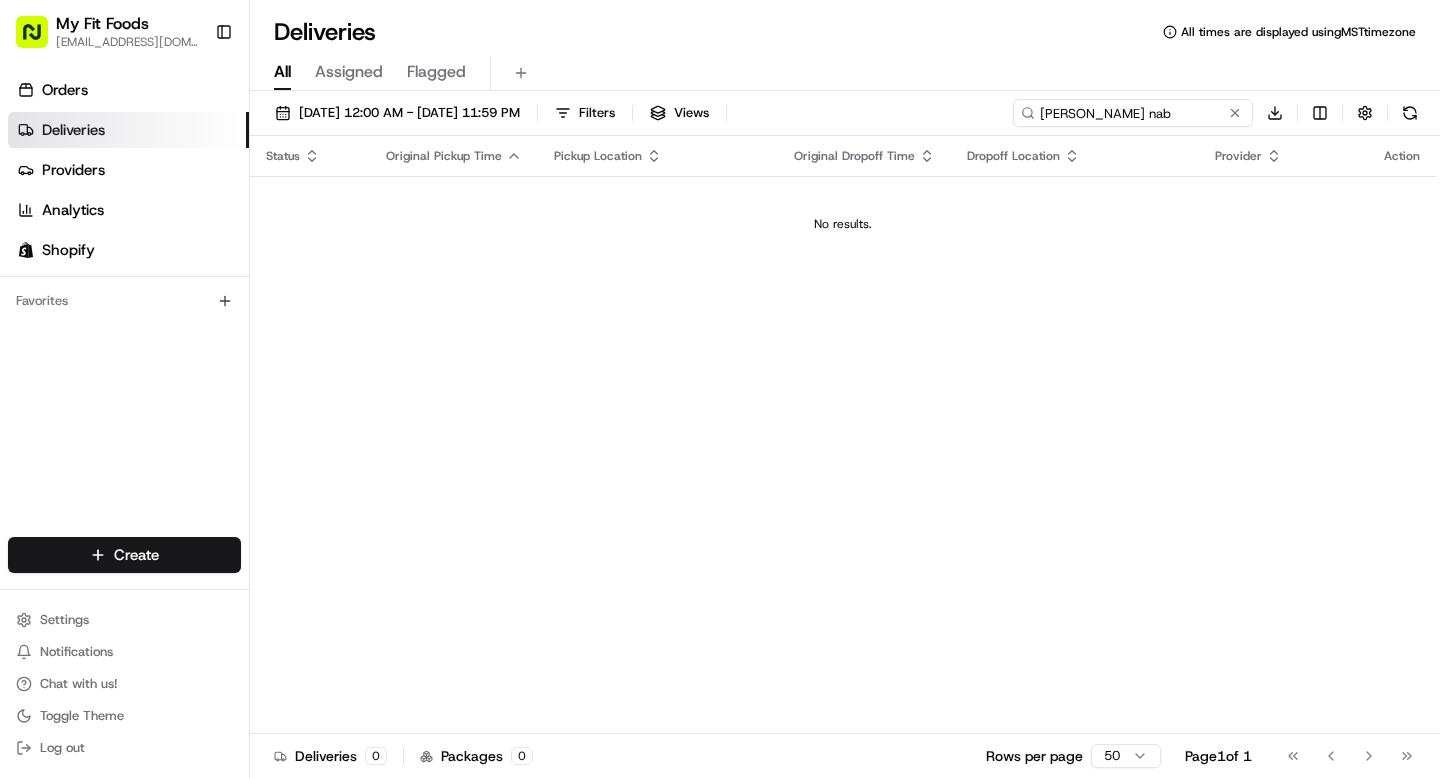 click on "[PERSON_NAME] nab" at bounding box center [1133, 113] 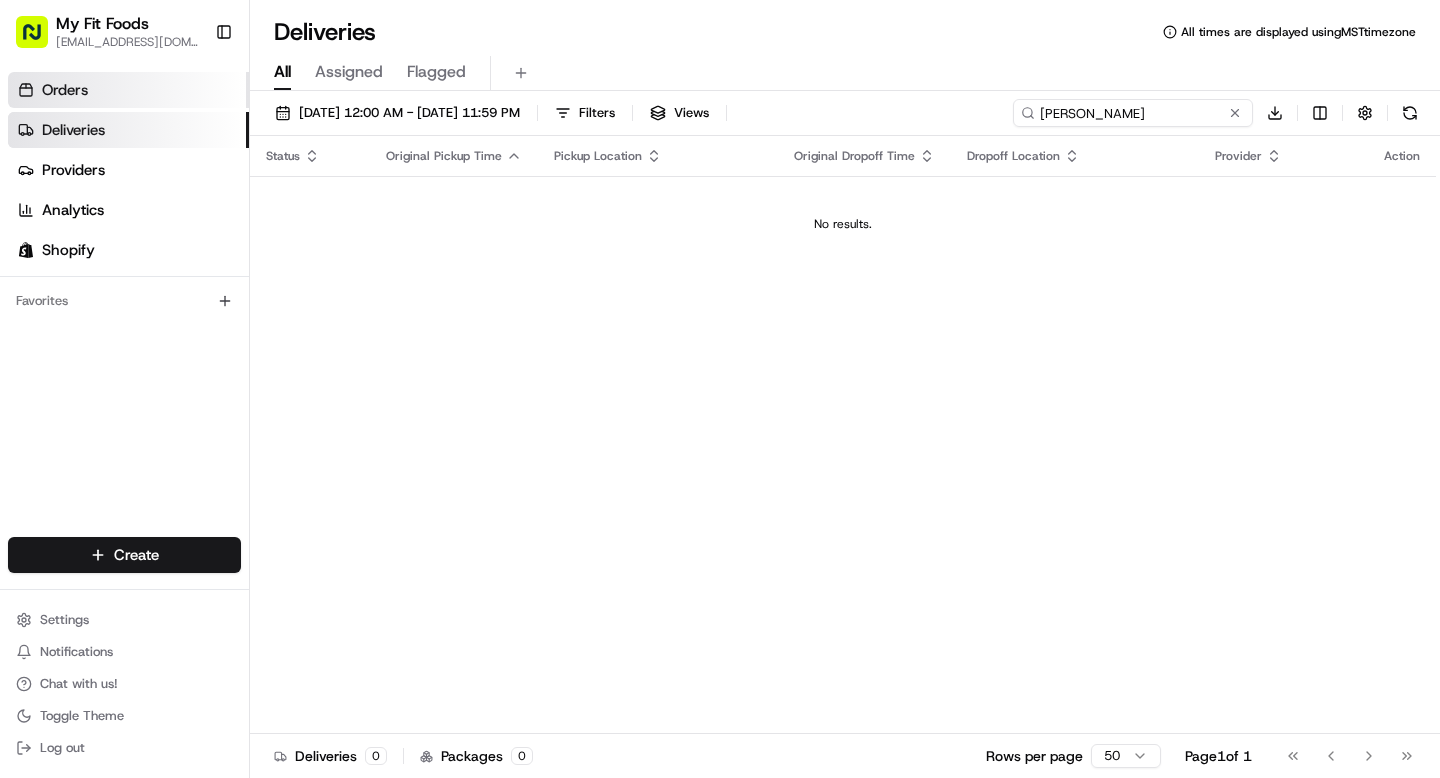 type on "[PERSON_NAME]" 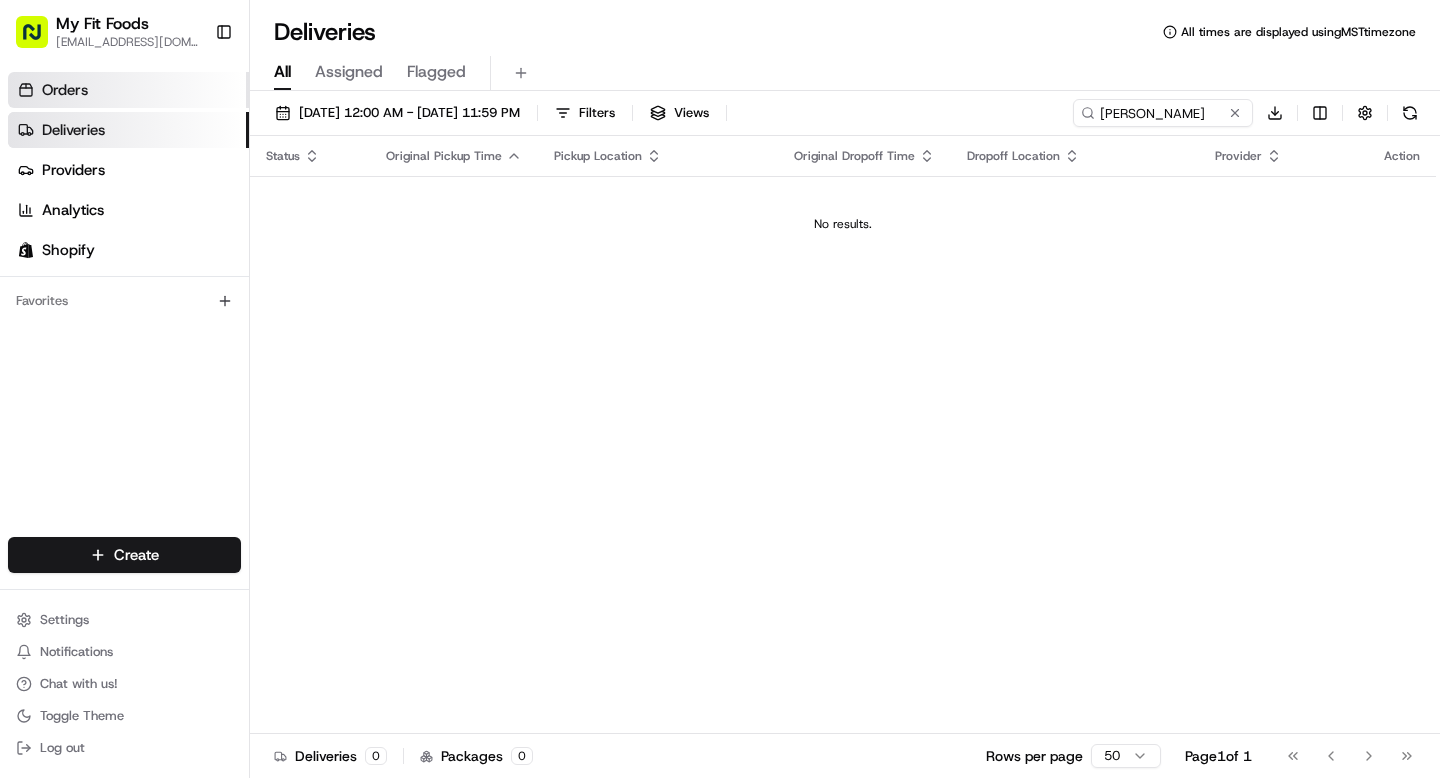 click on "Orders" at bounding box center [128, 90] 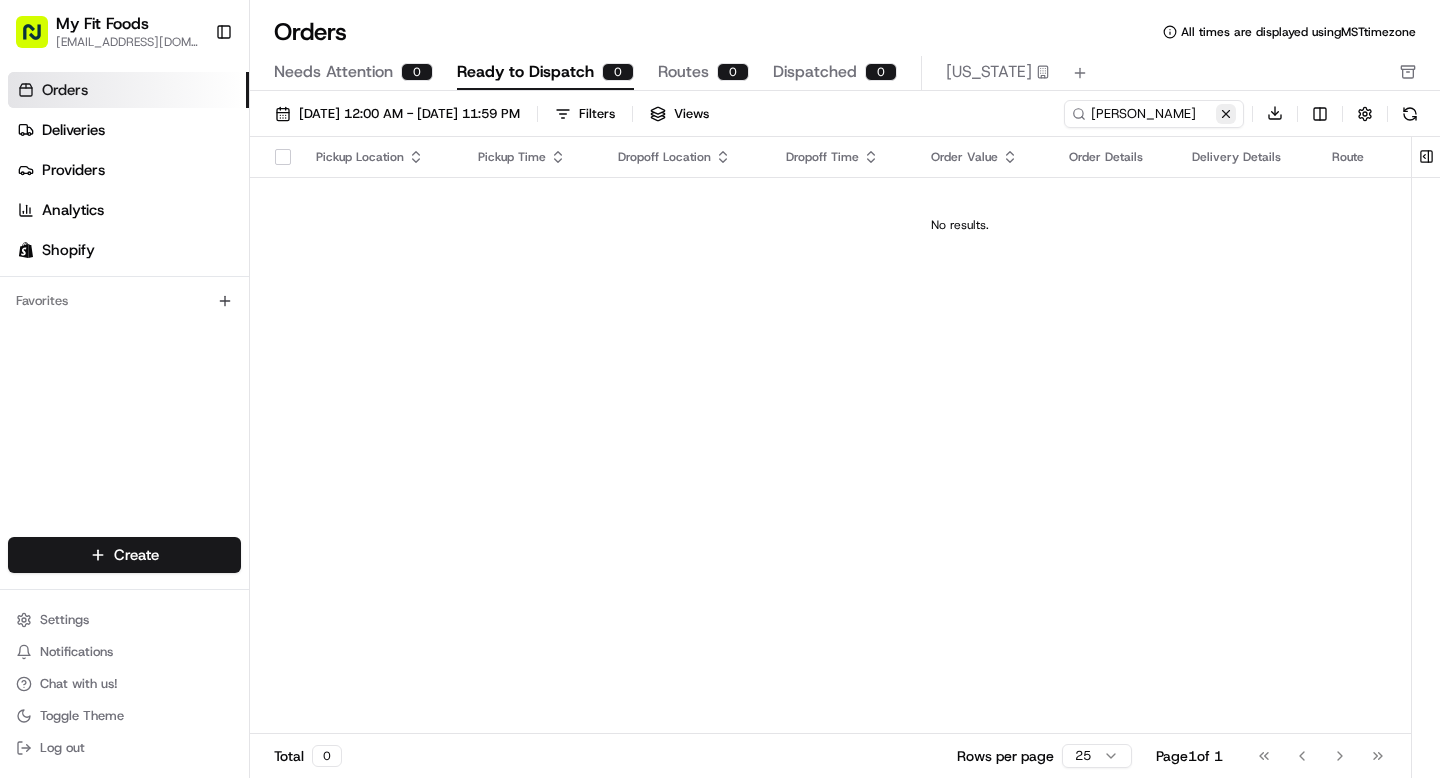 click at bounding box center [1226, 114] 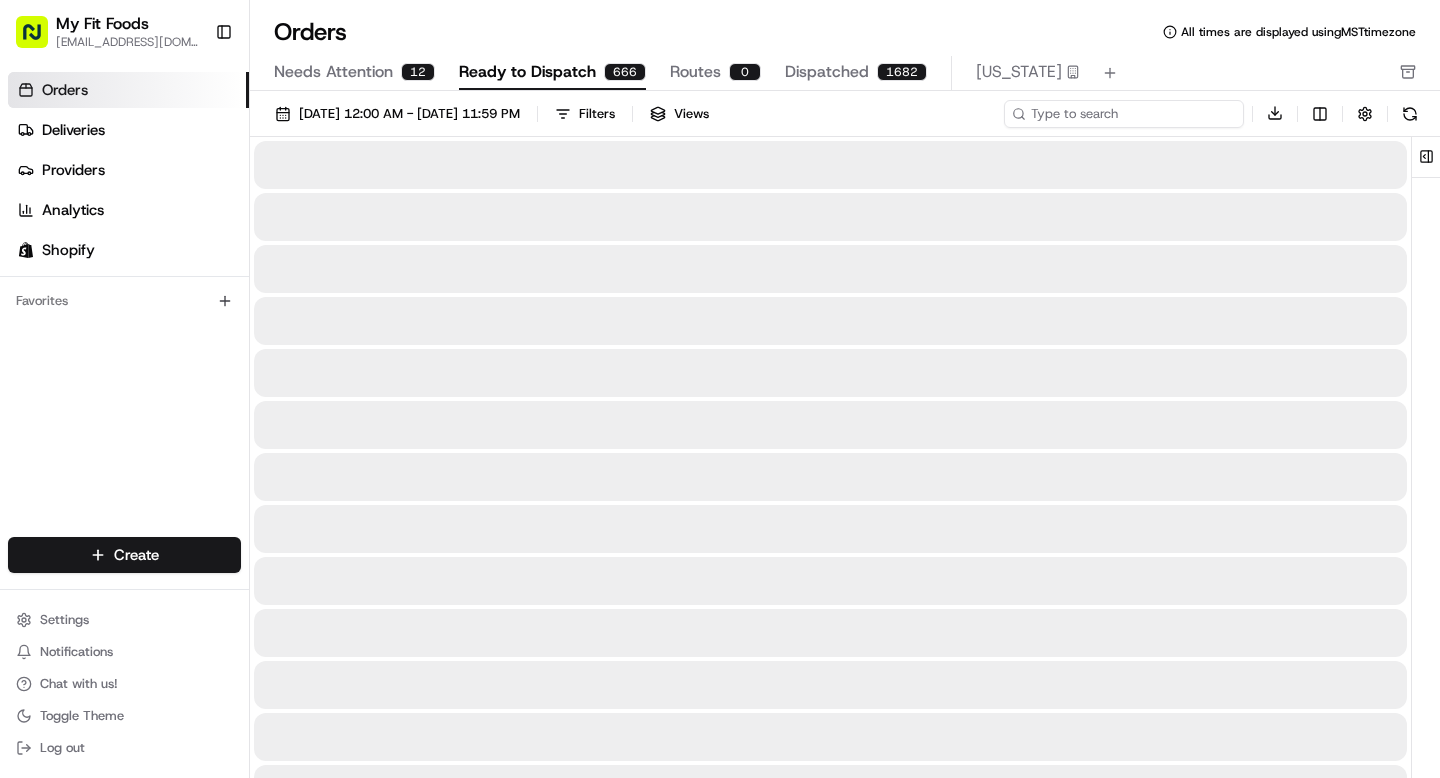 click at bounding box center (1124, 114) 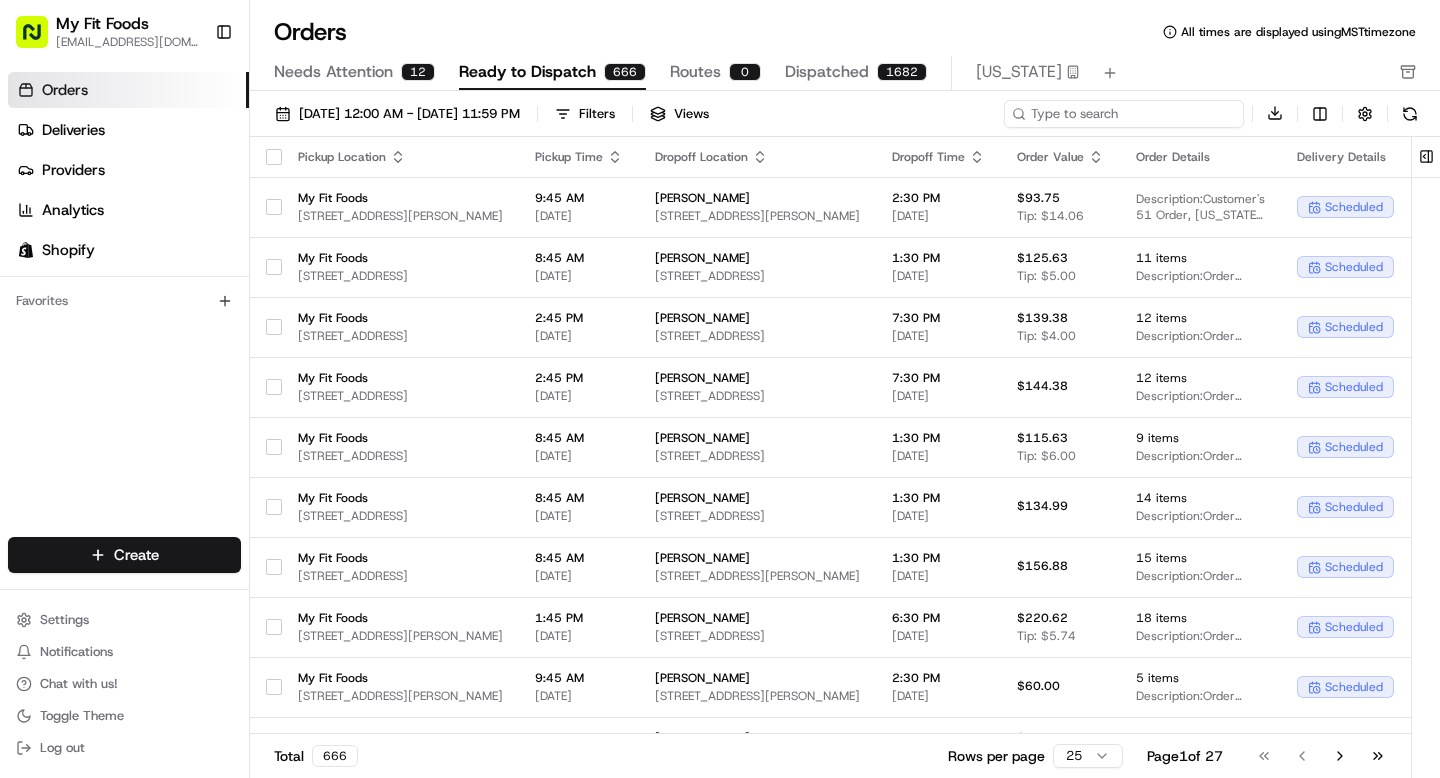 type on "s" 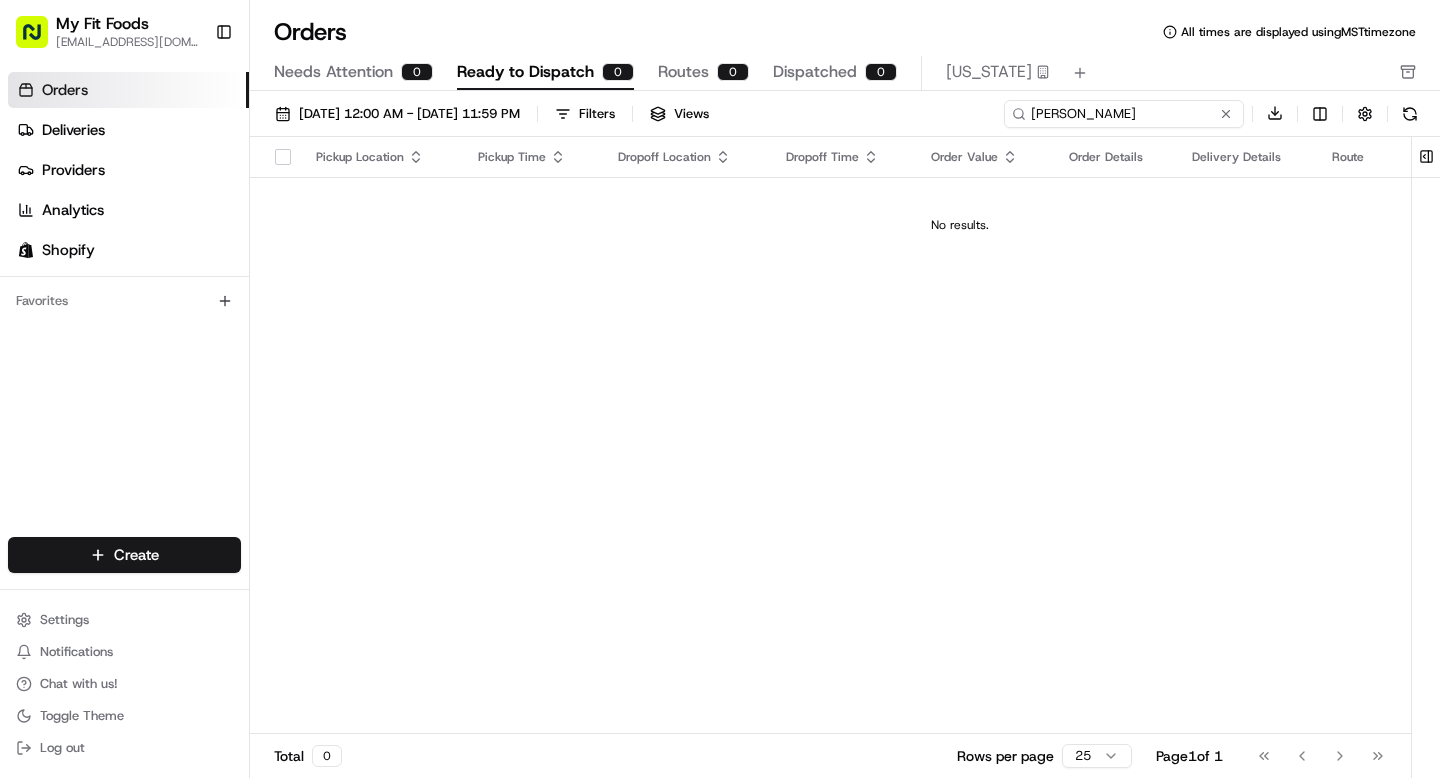drag, startPoint x: 1159, startPoint y: 105, endPoint x: 933, endPoint y: 105, distance: 226 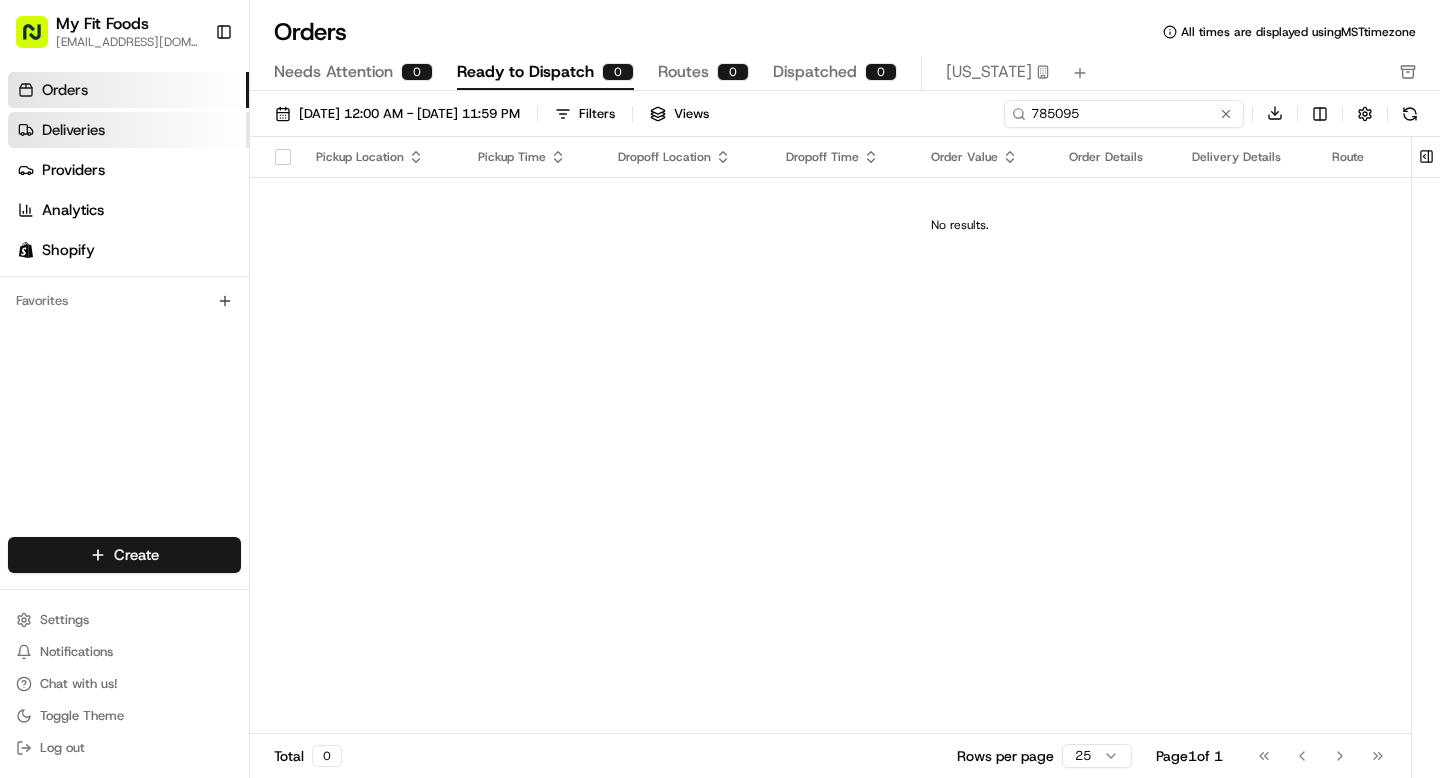 type on "785095" 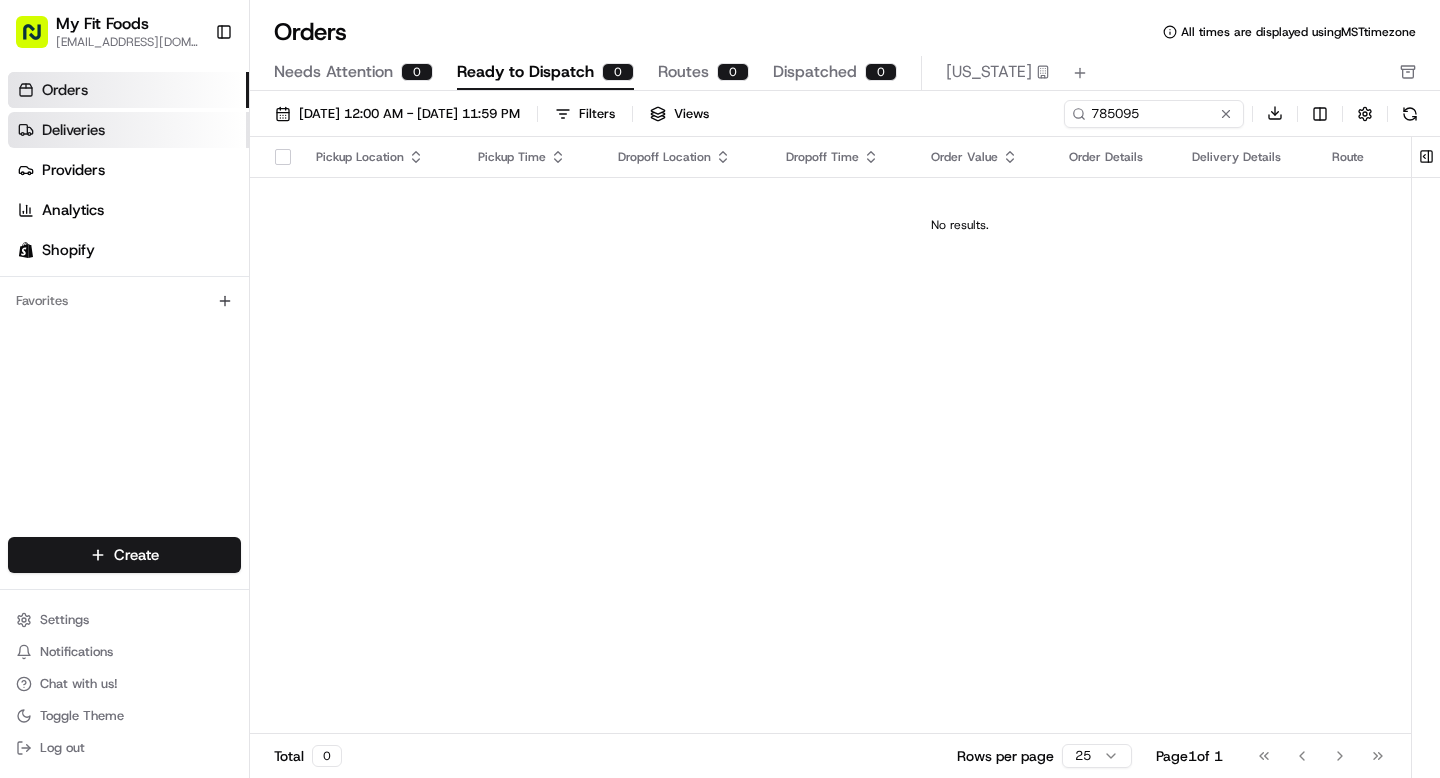 click on "Deliveries" at bounding box center (73, 130) 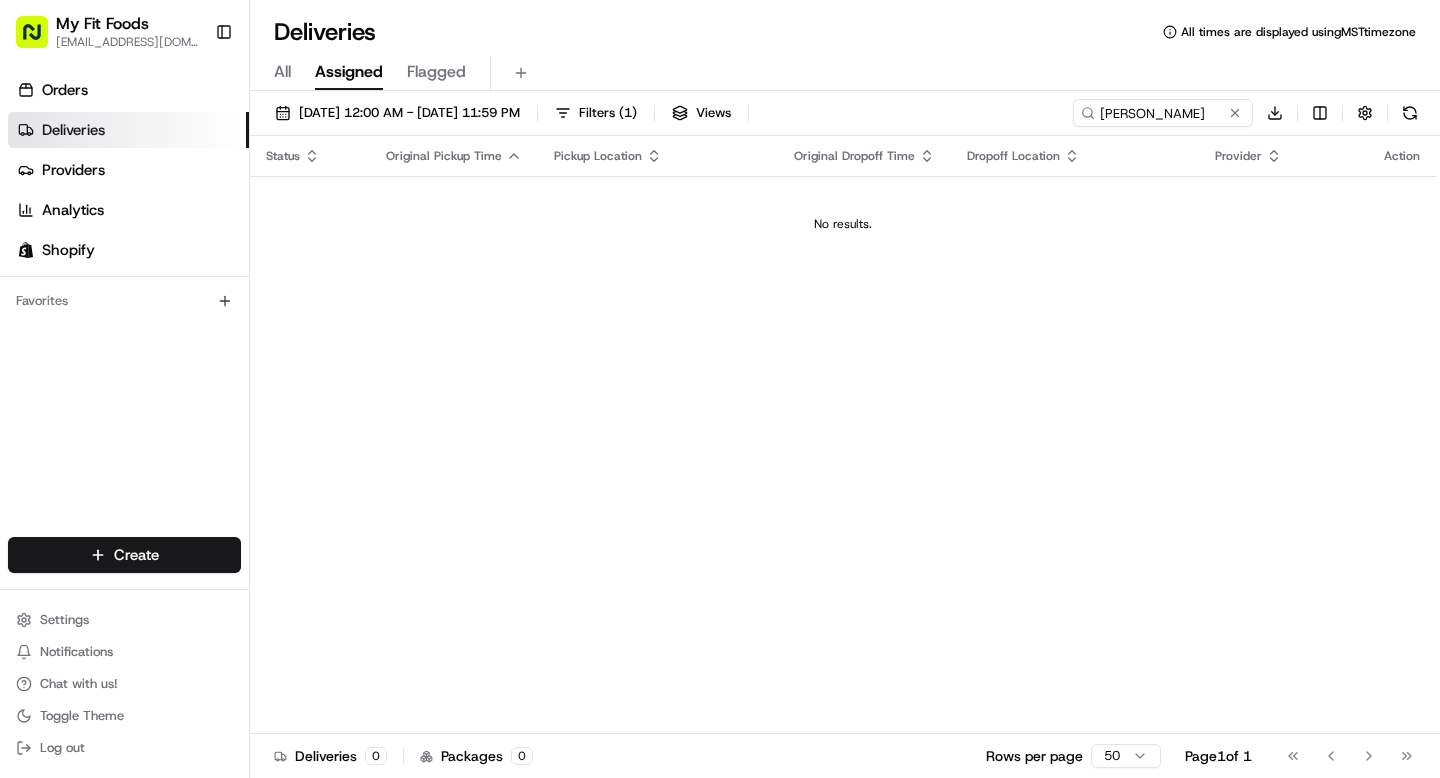 click on "All" at bounding box center (282, 72) 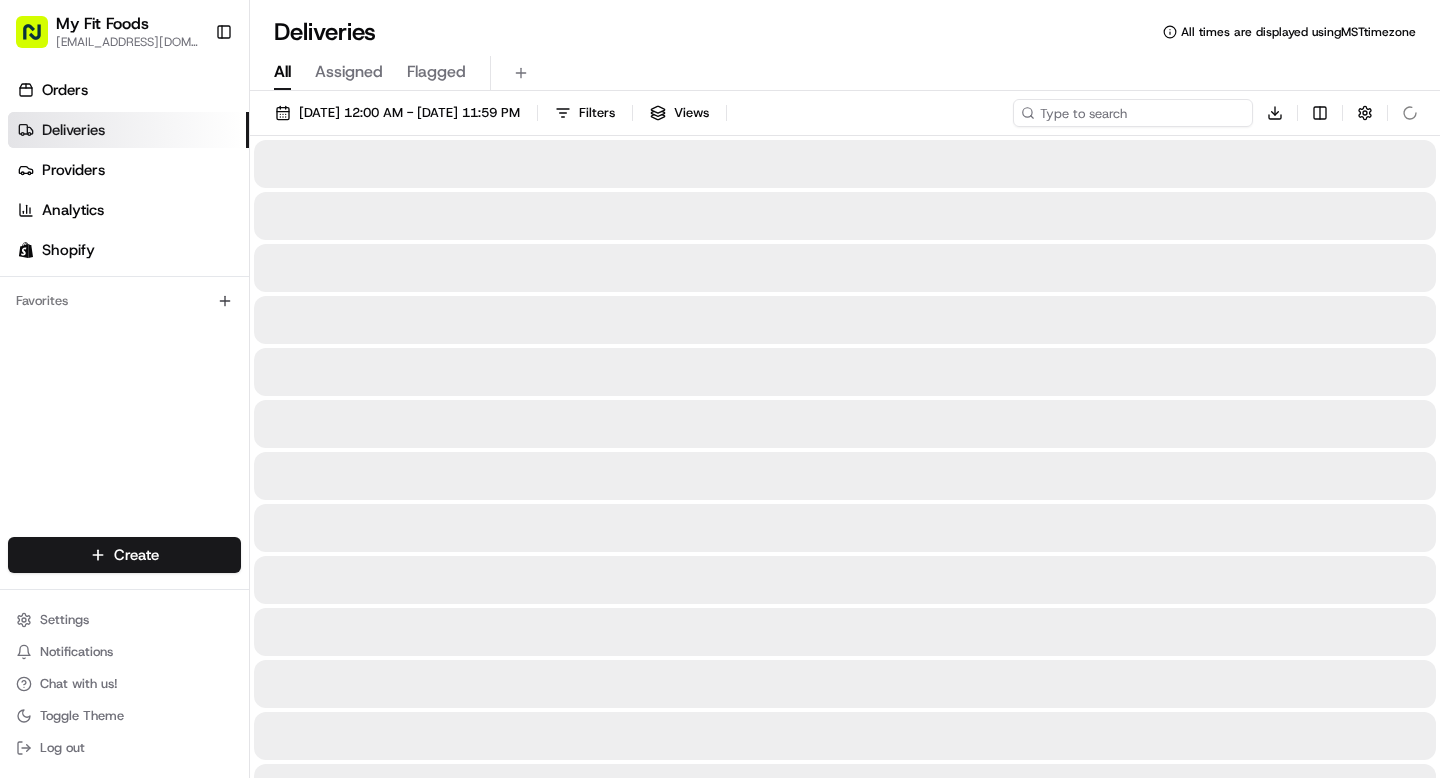 click at bounding box center (1133, 113) 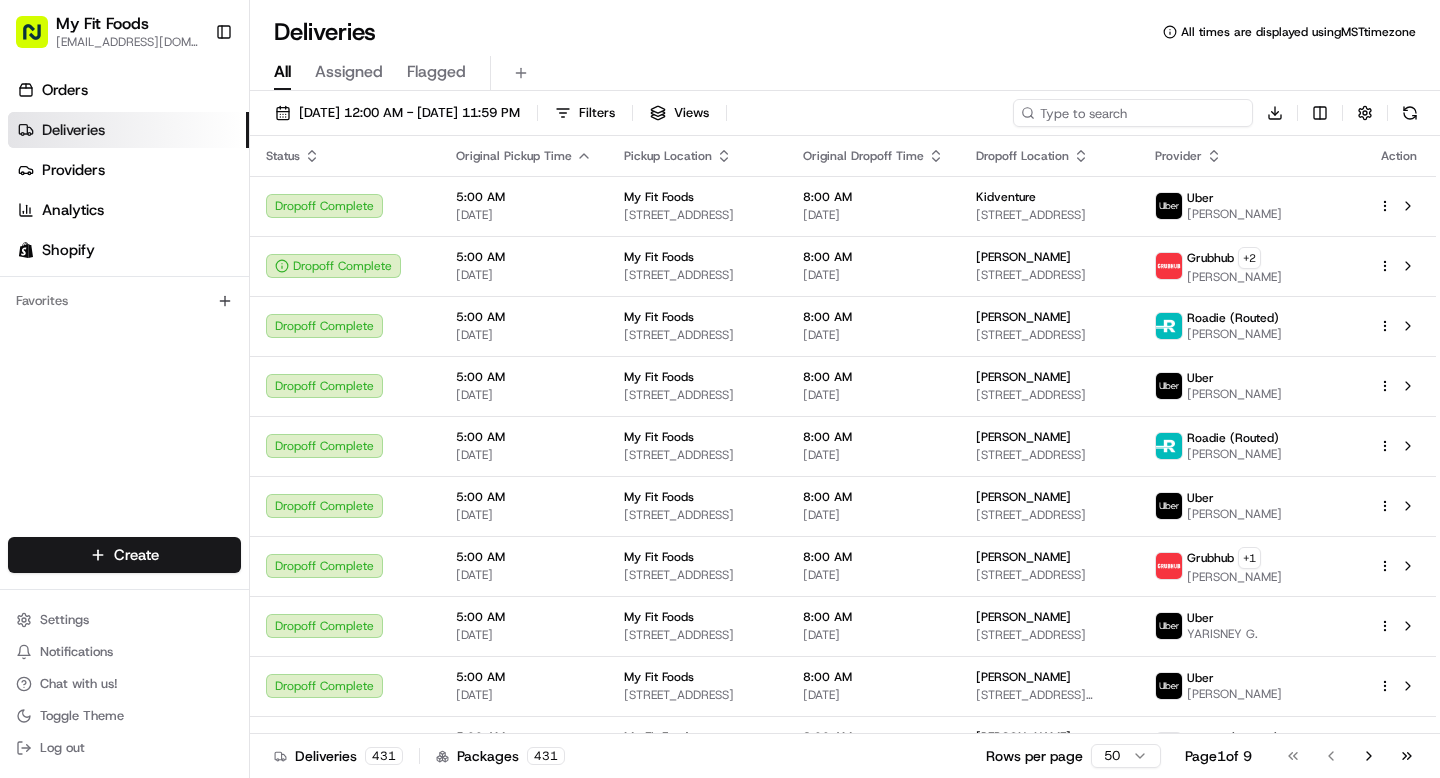 paste on "785095" 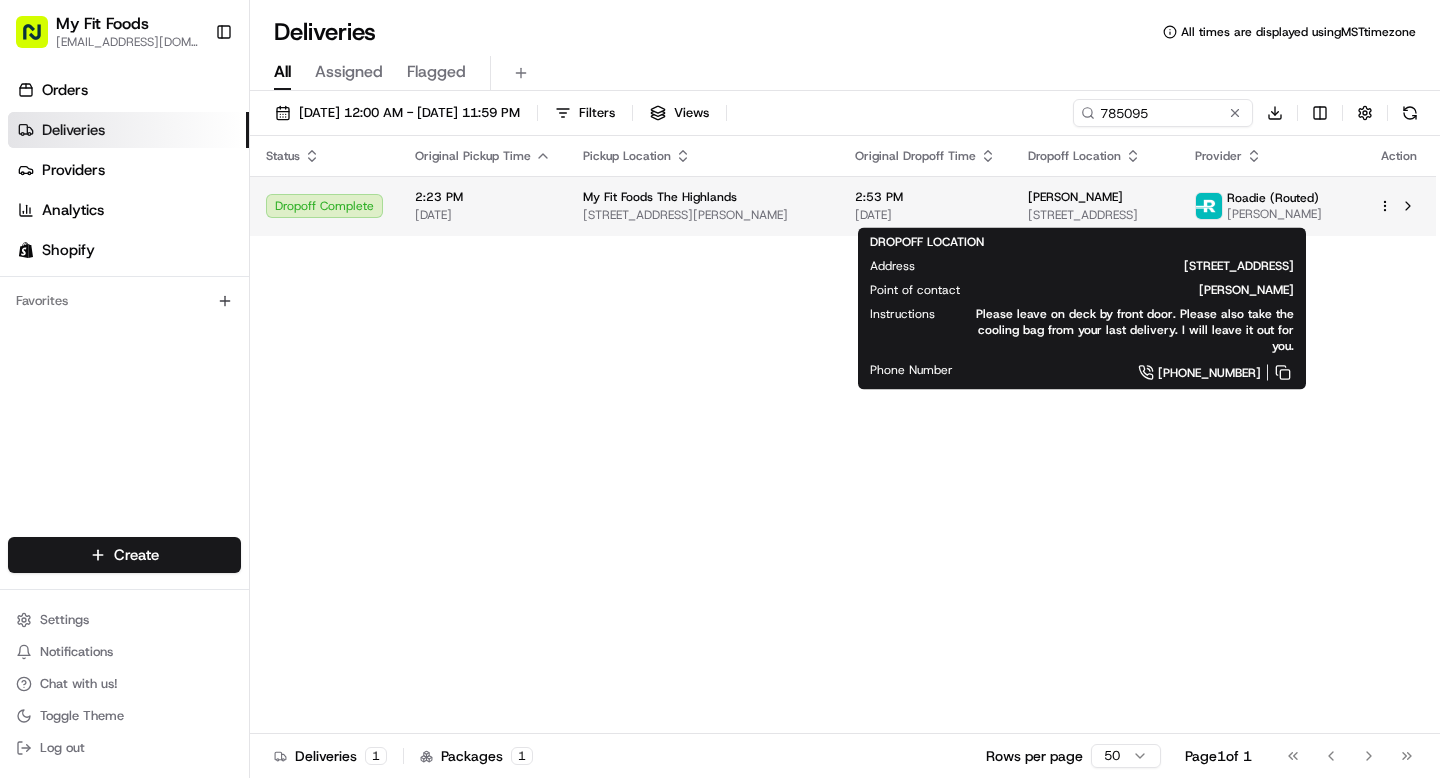 click on "[PERSON_NAME]" at bounding box center [1095, 197] 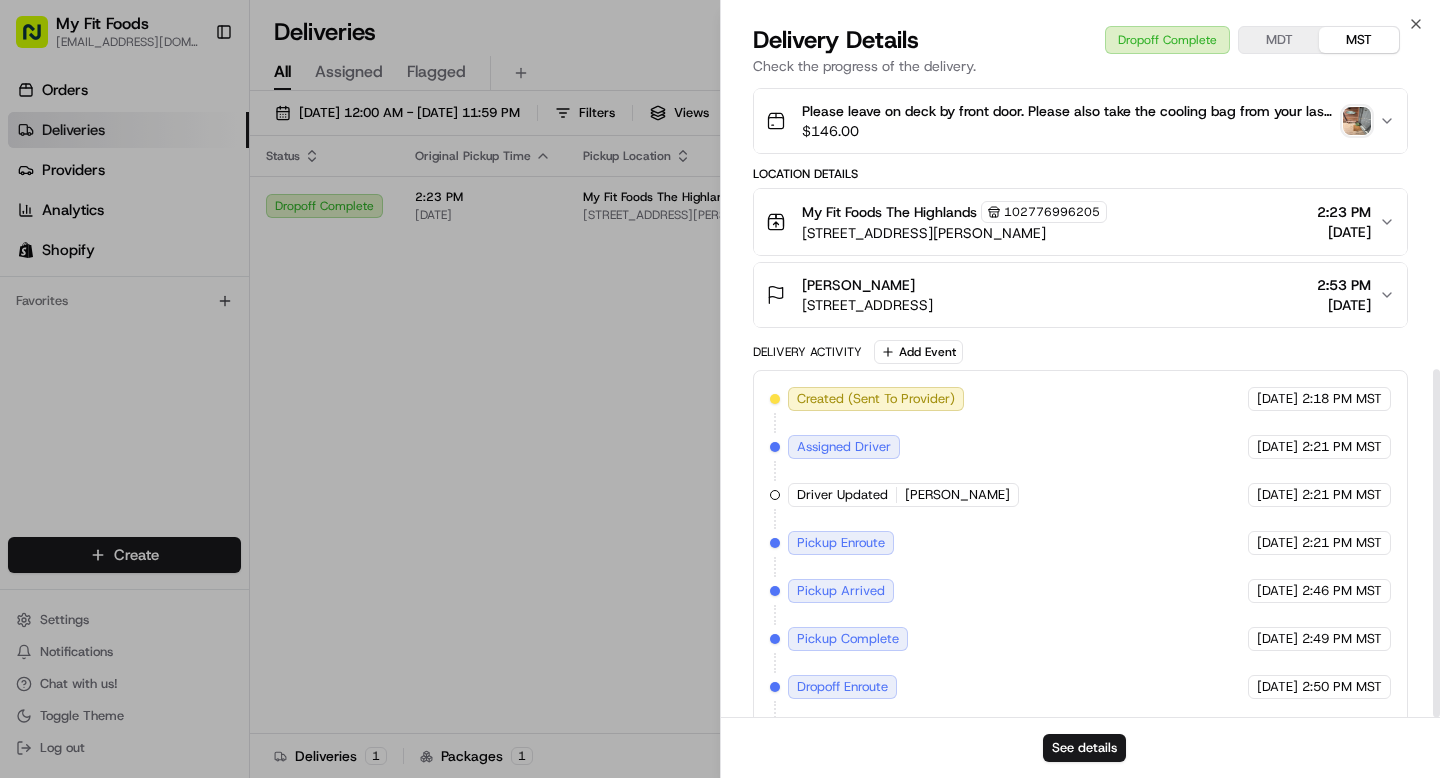 scroll, scrollTop: 519, scrollLeft: 0, axis: vertical 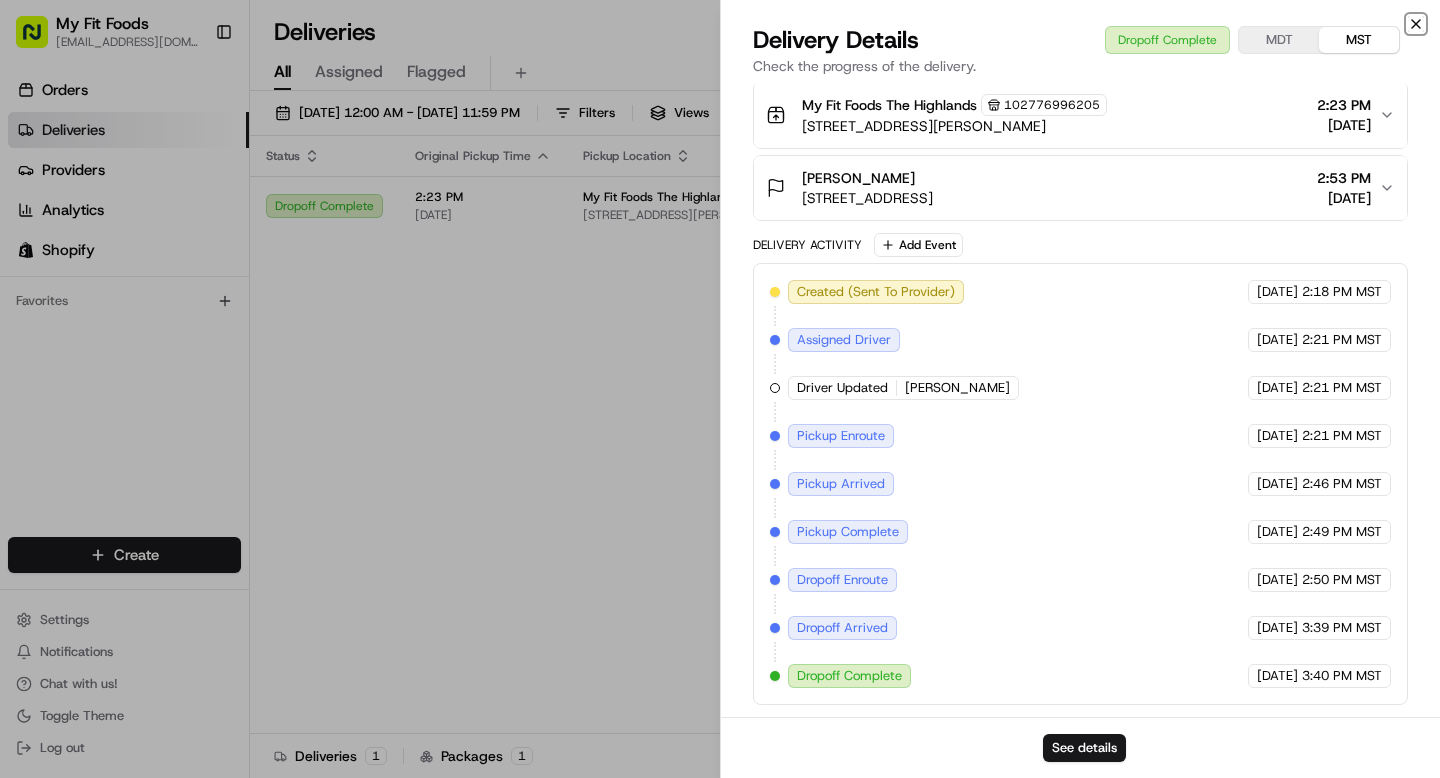 click 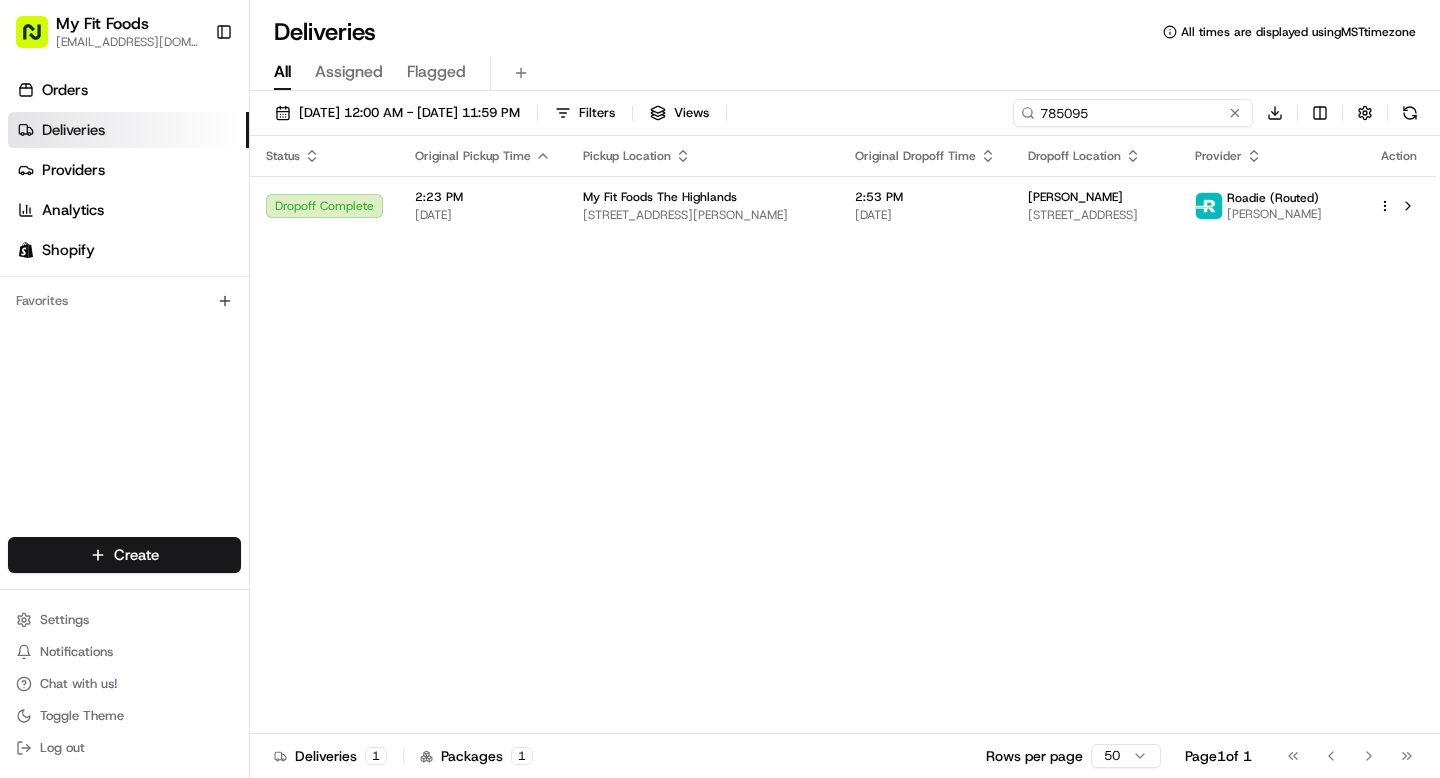 drag, startPoint x: 1154, startPoint y: 115, endPoint x: 969, endPoint y: 100, distance: 185.60712 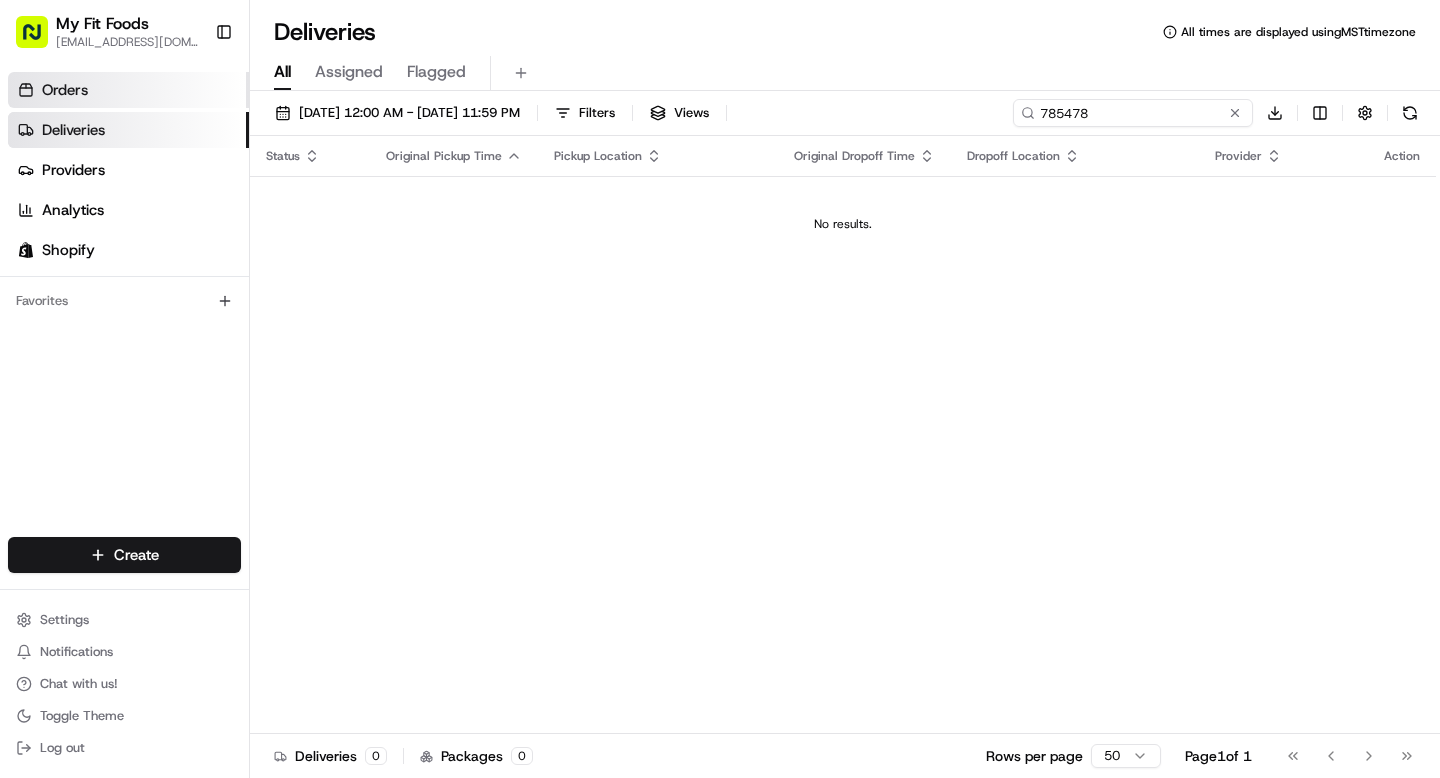 type on "785478" 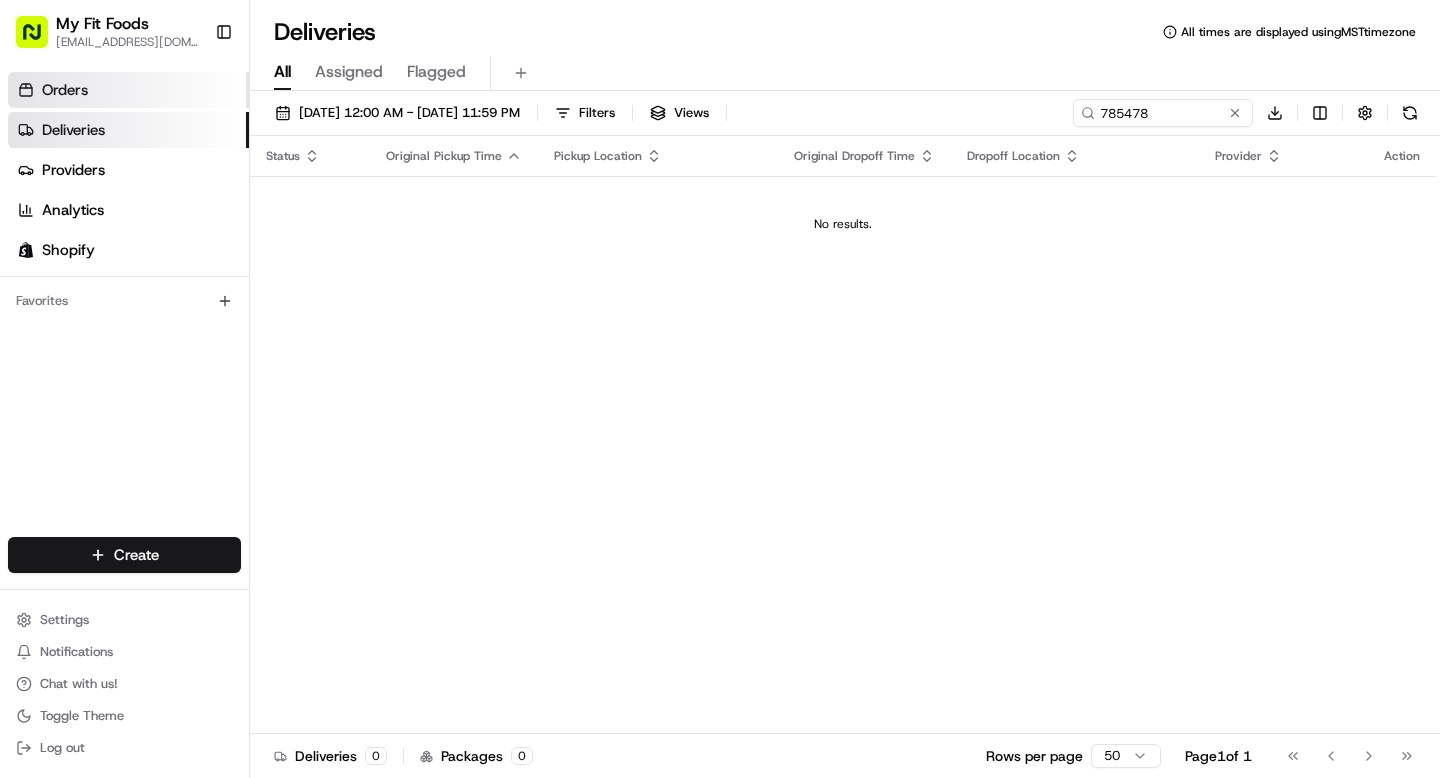 click on "Orders" at bounding box center [128, 90] 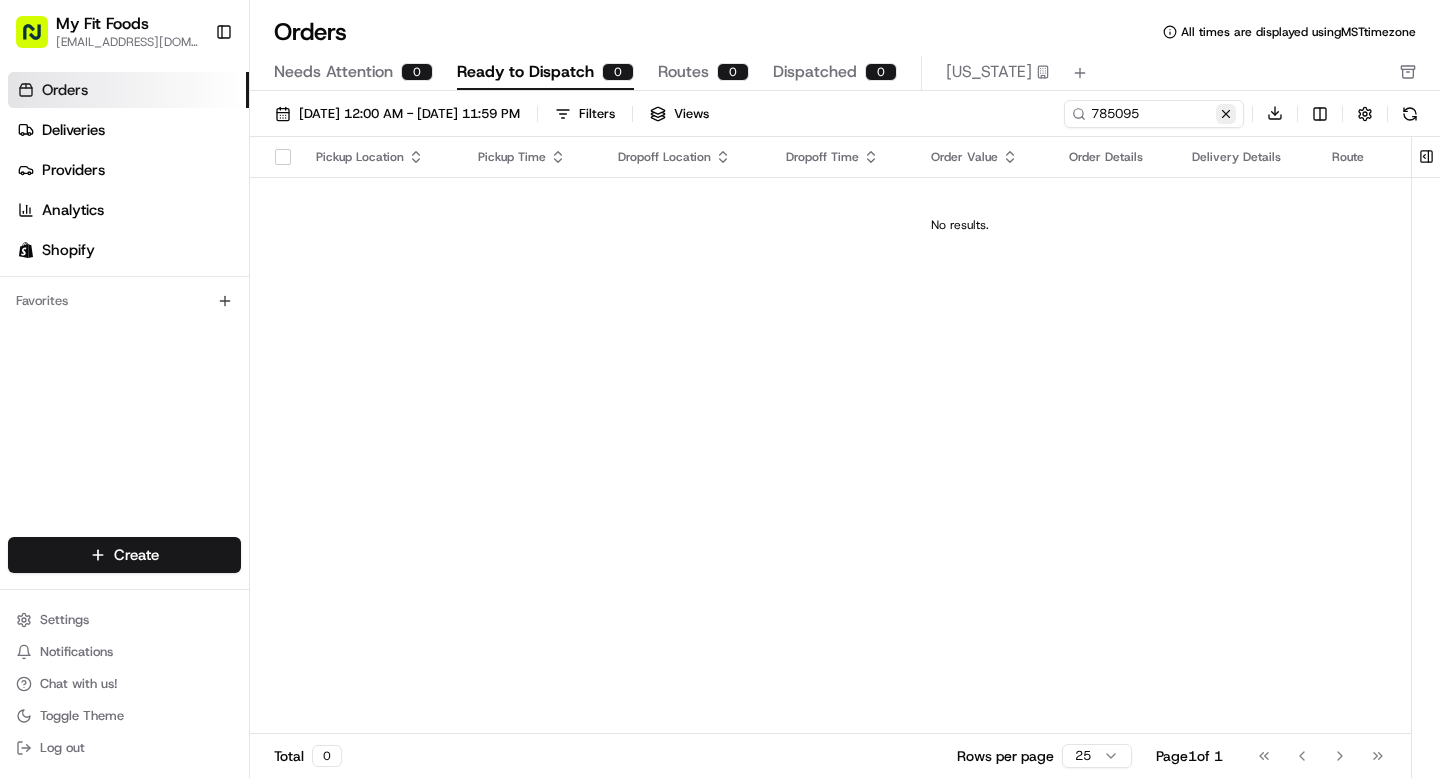 click at bounding box center [1226, 114] 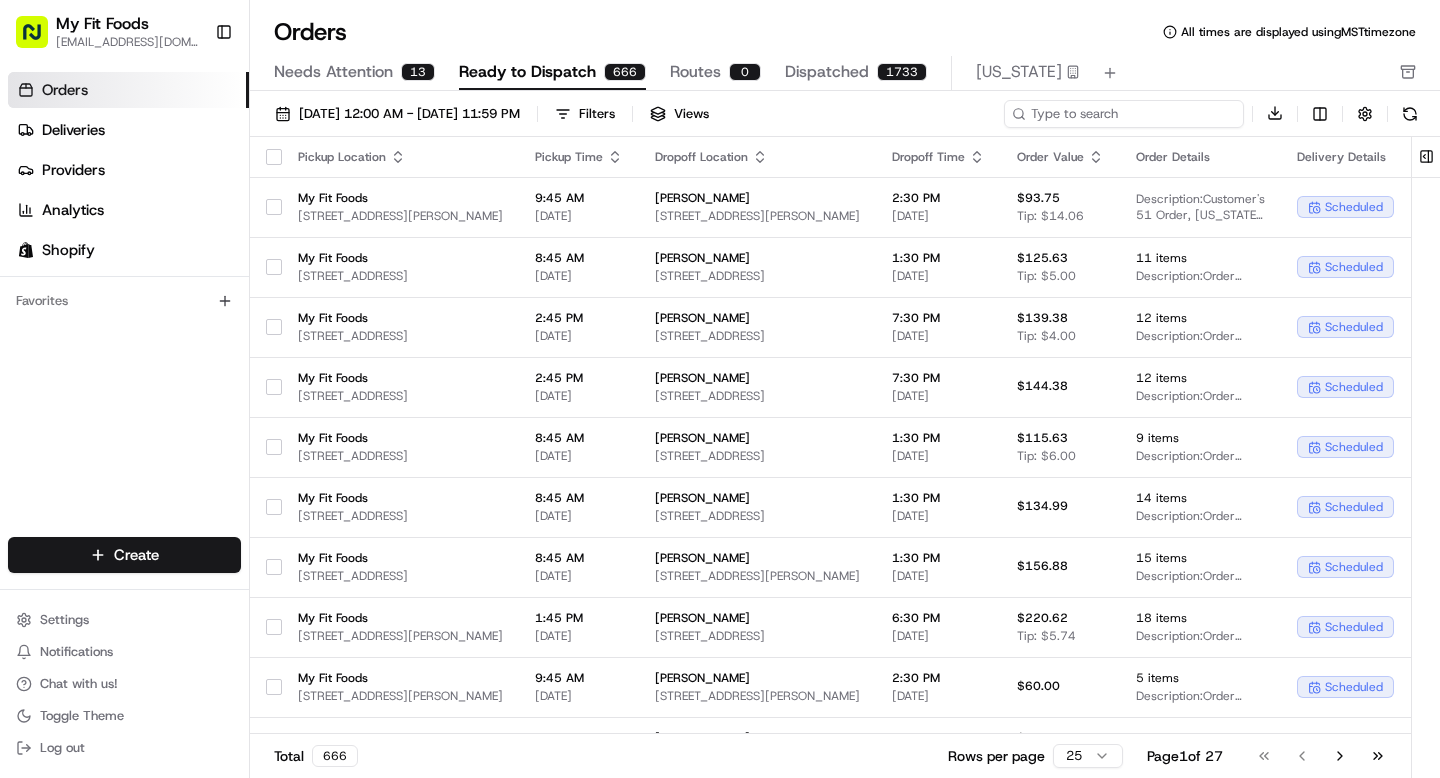 click at bounding box center (1124, 114) 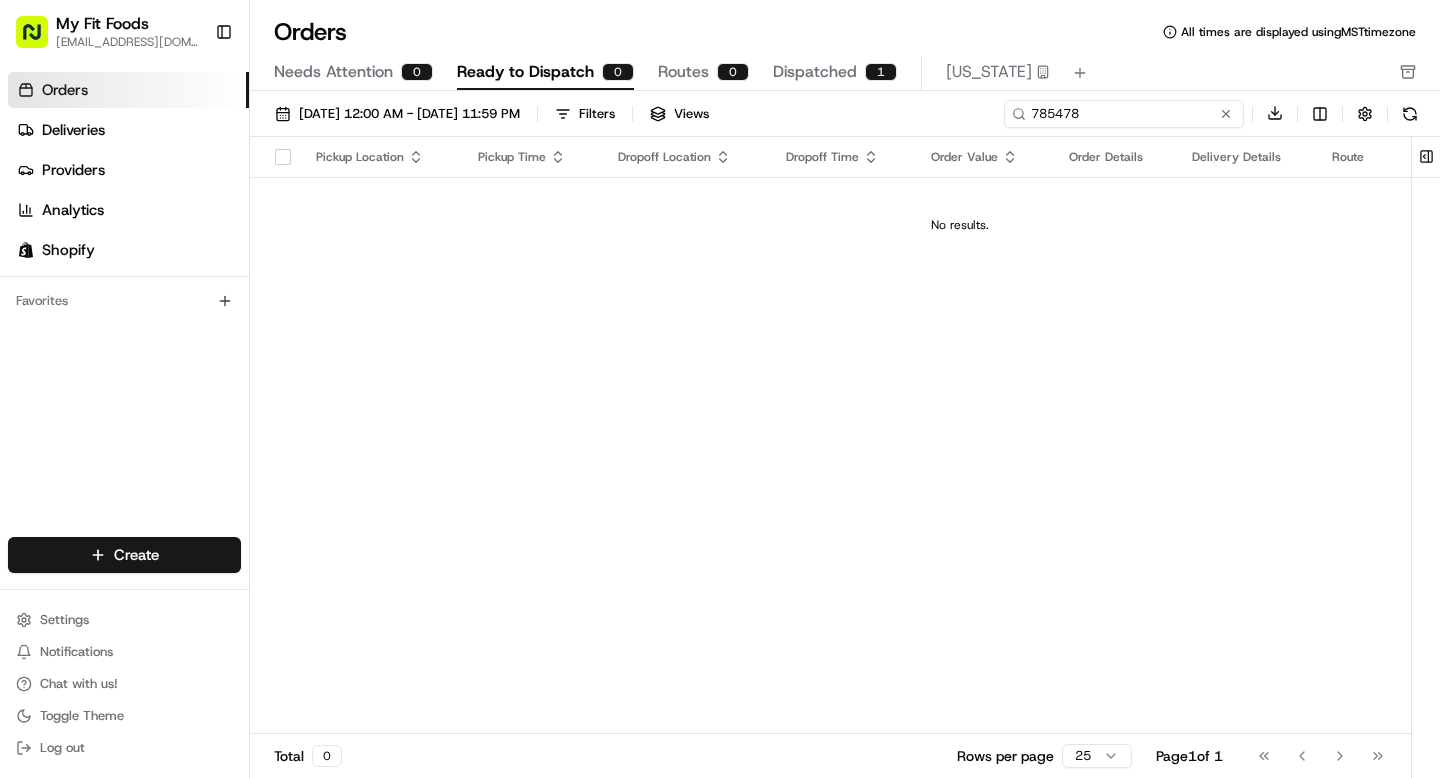 type on "785478" 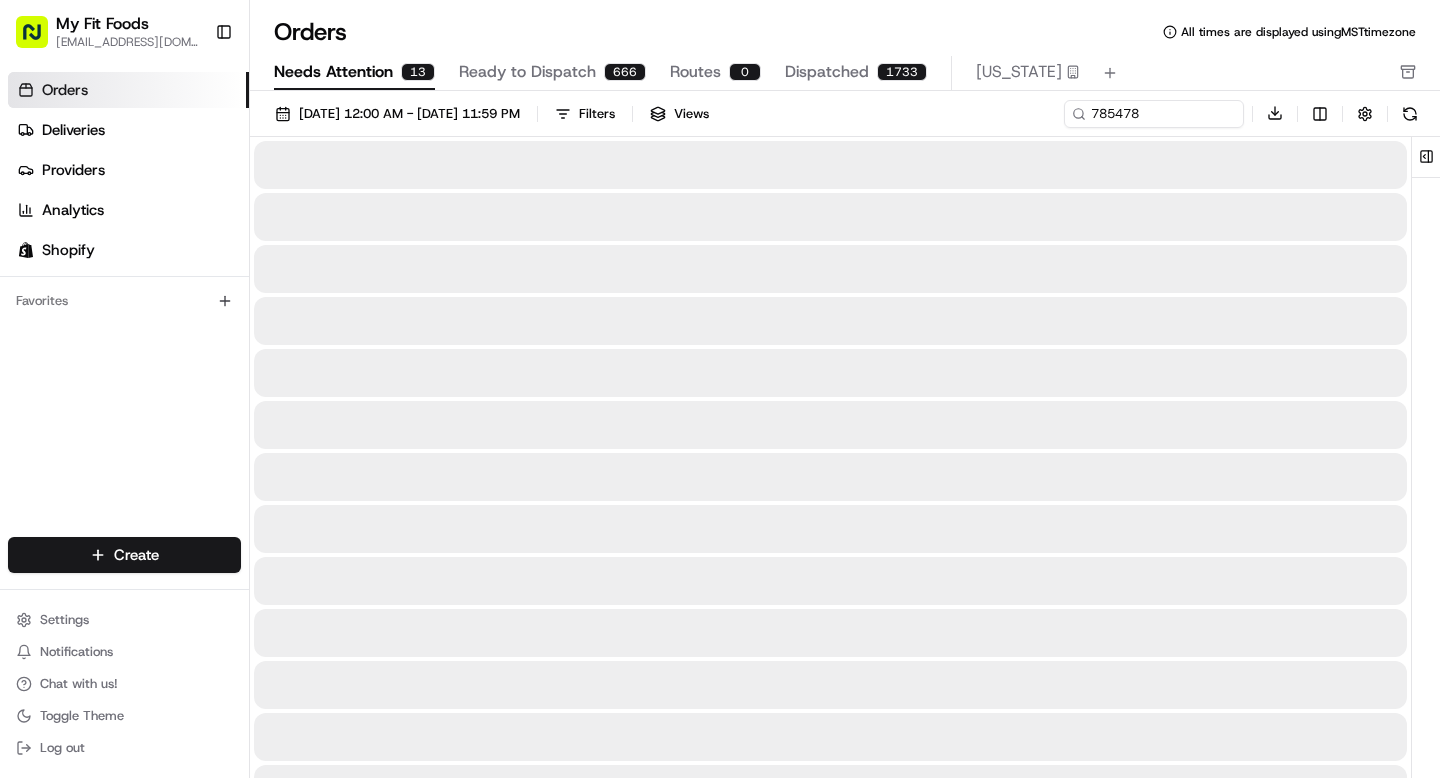 type 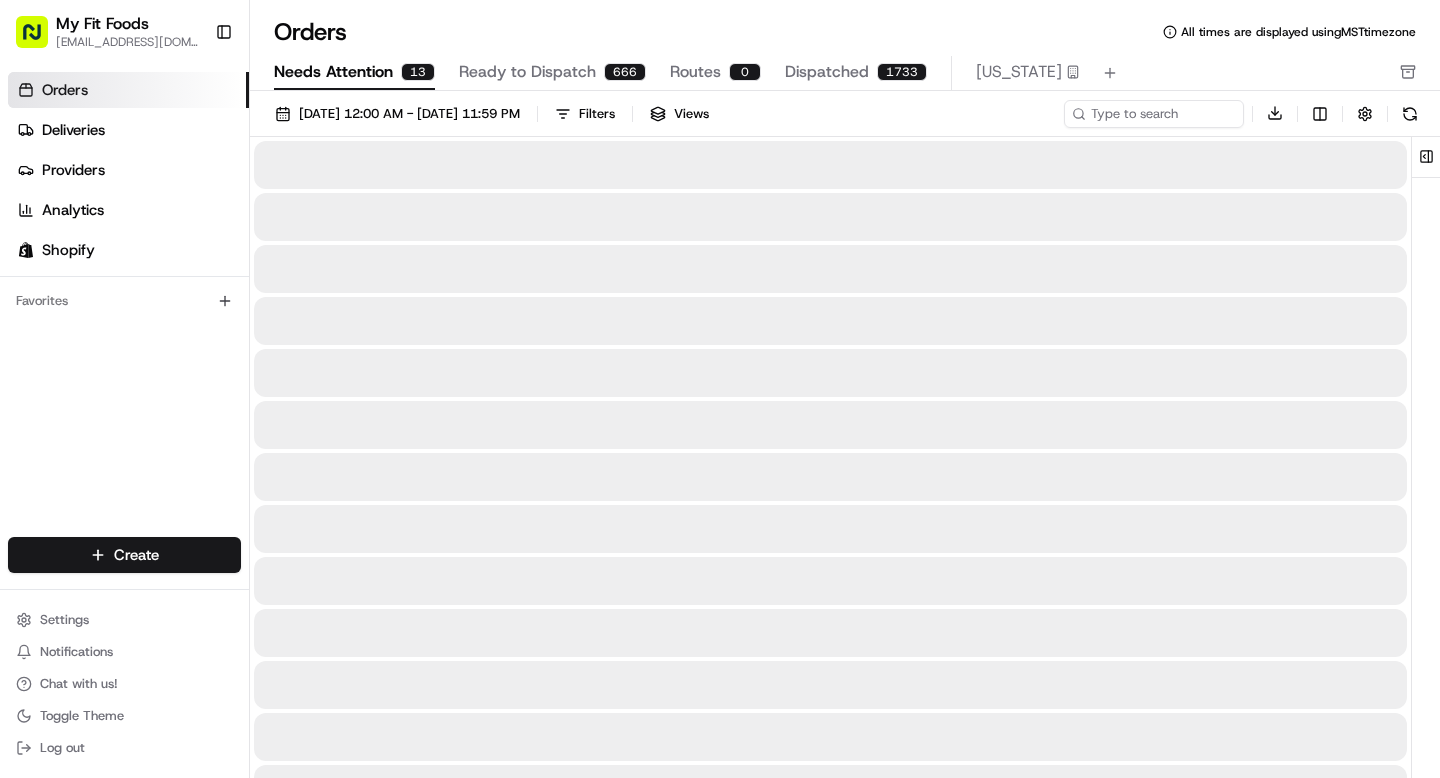 click on "Needs Attention" at bounding box center (333, 72) 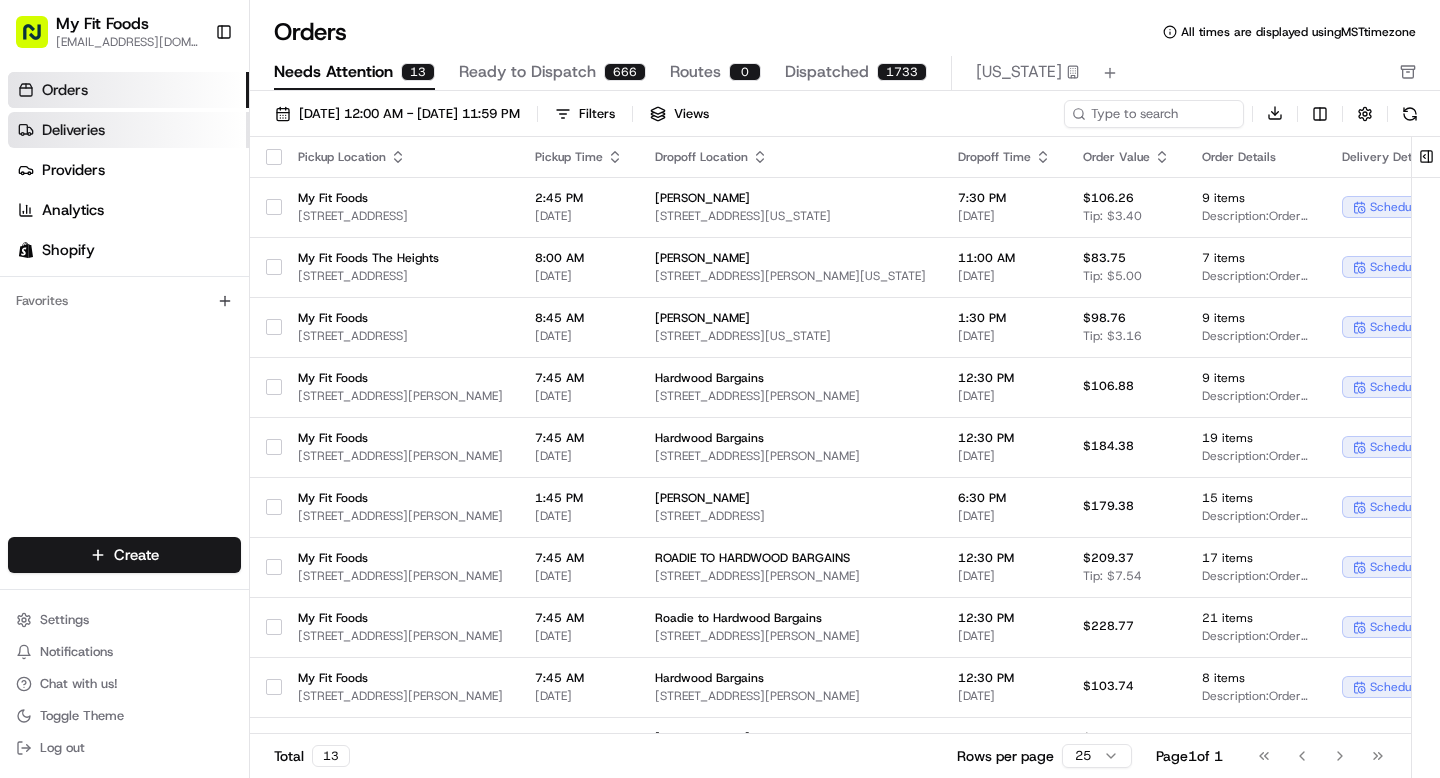 click on "Deliveries" at bounding box center (128, 130) 